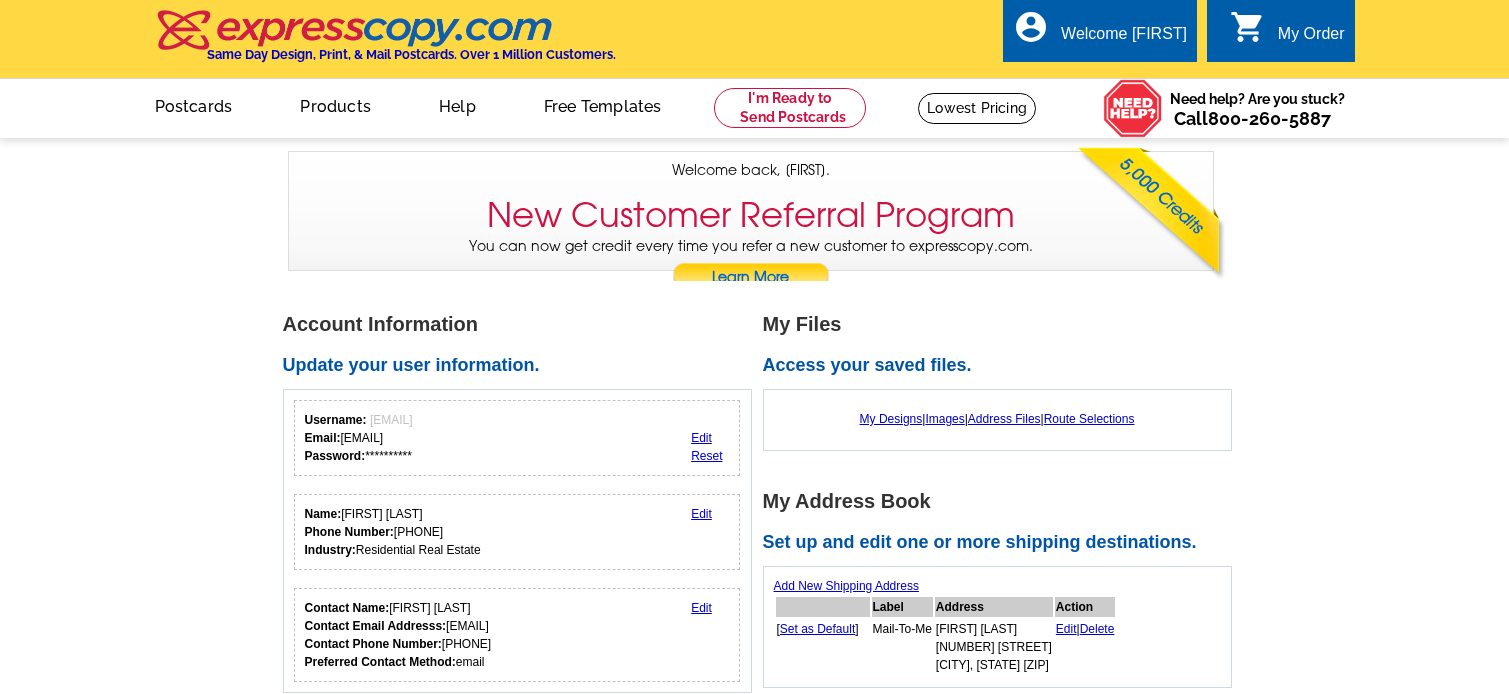 scroll, scrollTop: 0, scrollLeft: 0, axis: both 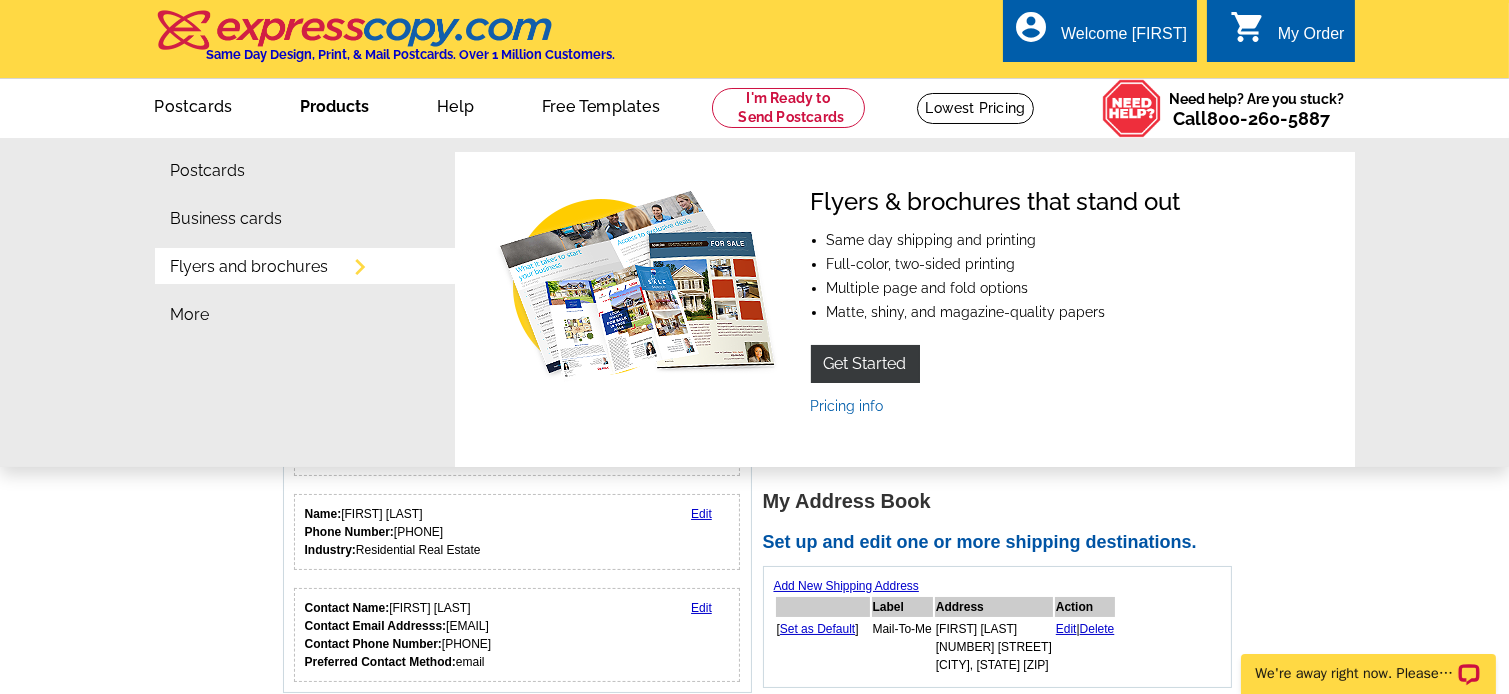 click on "Products" at bounding box center (334, 104) 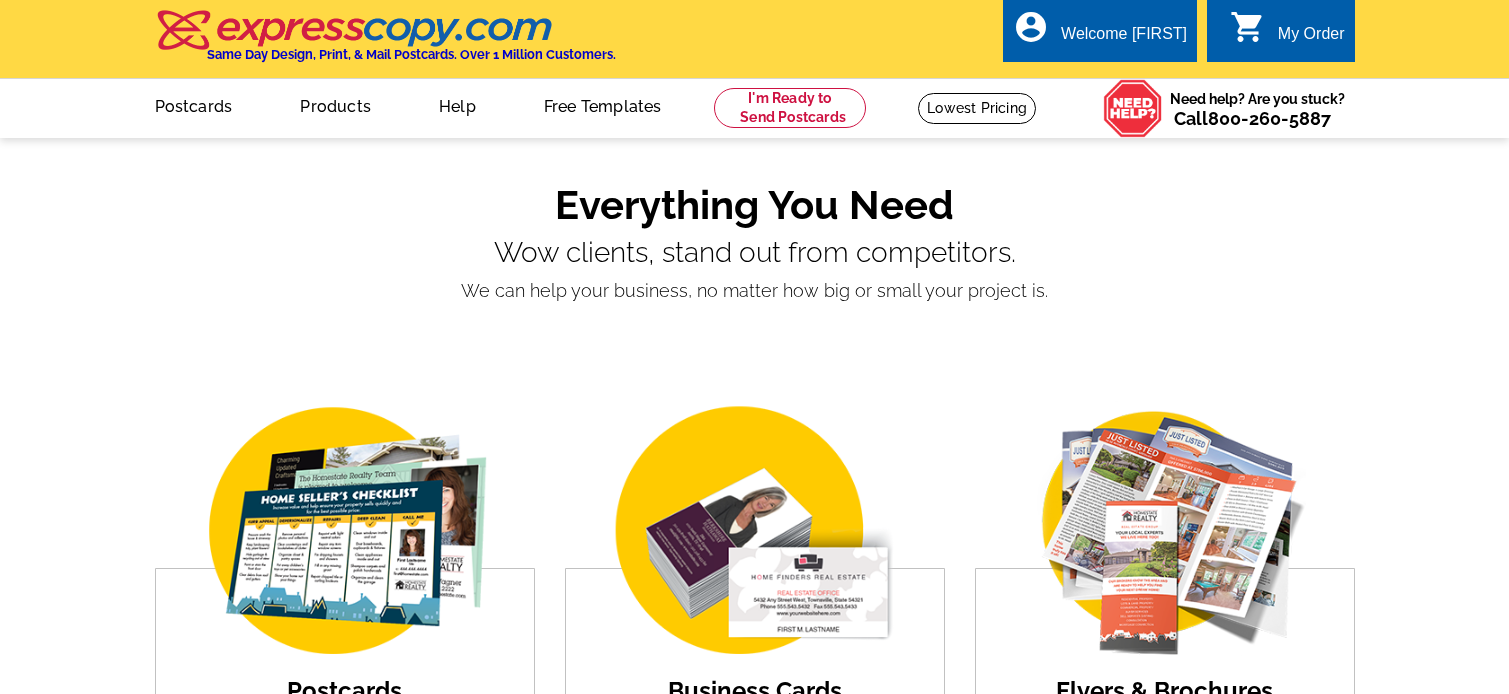 scroll, scrollTop: 0, scrollLeft: 0, axis: both 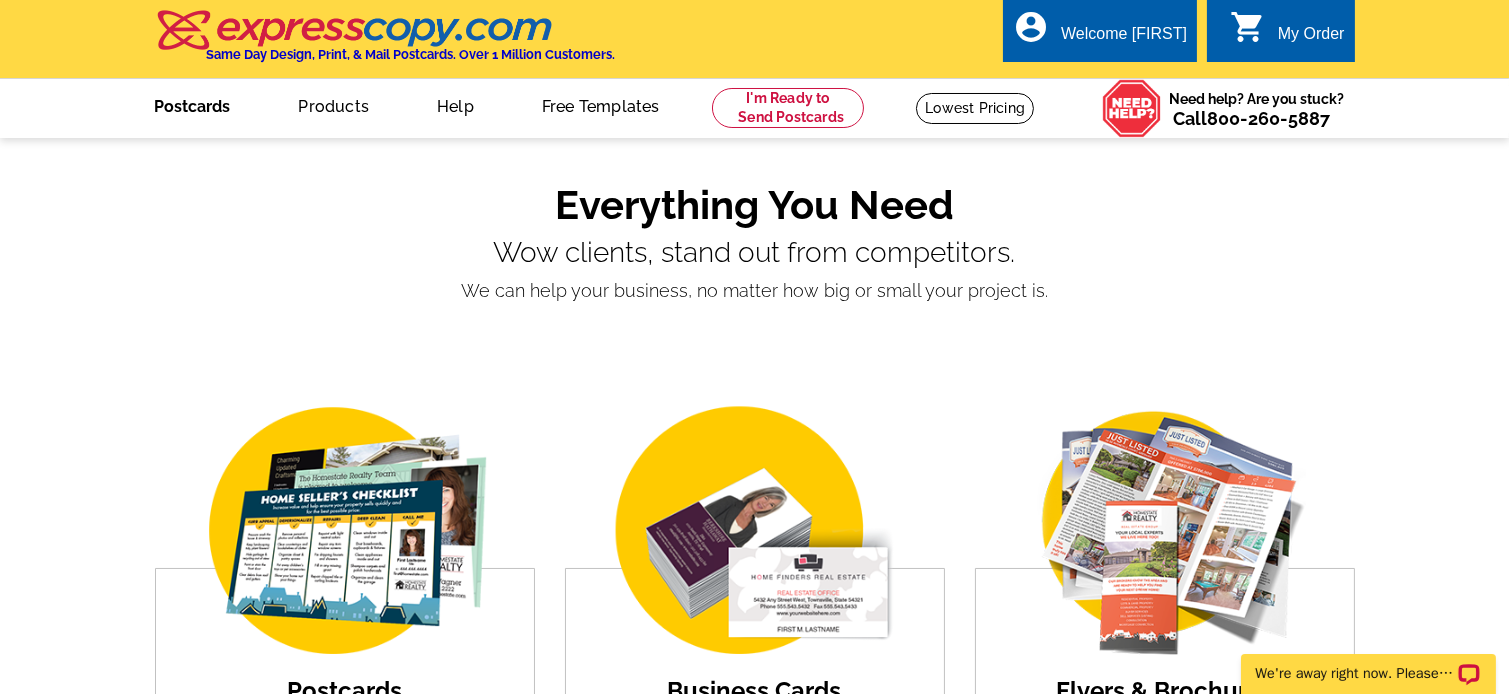 click on "Postcards" at bounding box center [193, 104] 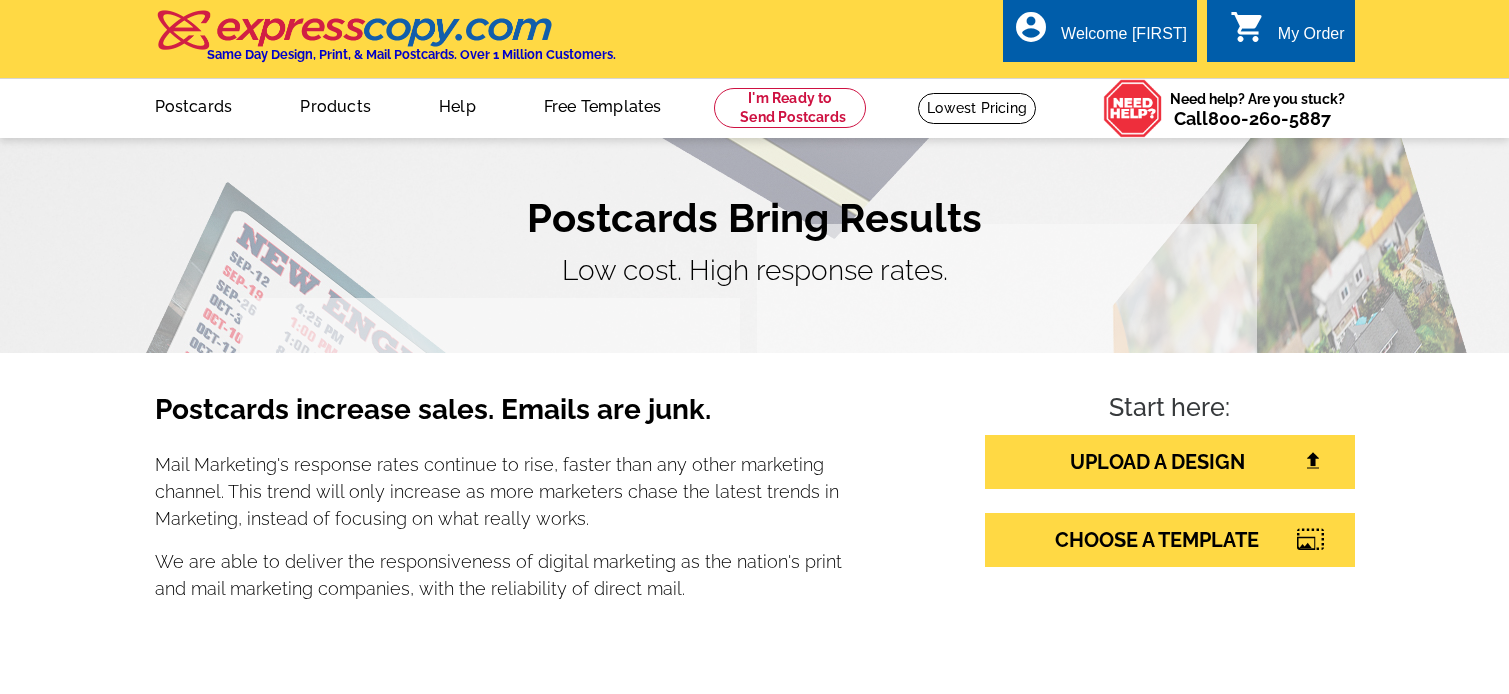 scroll, scrollTop: 0, scrollLeft: 0, axis: both 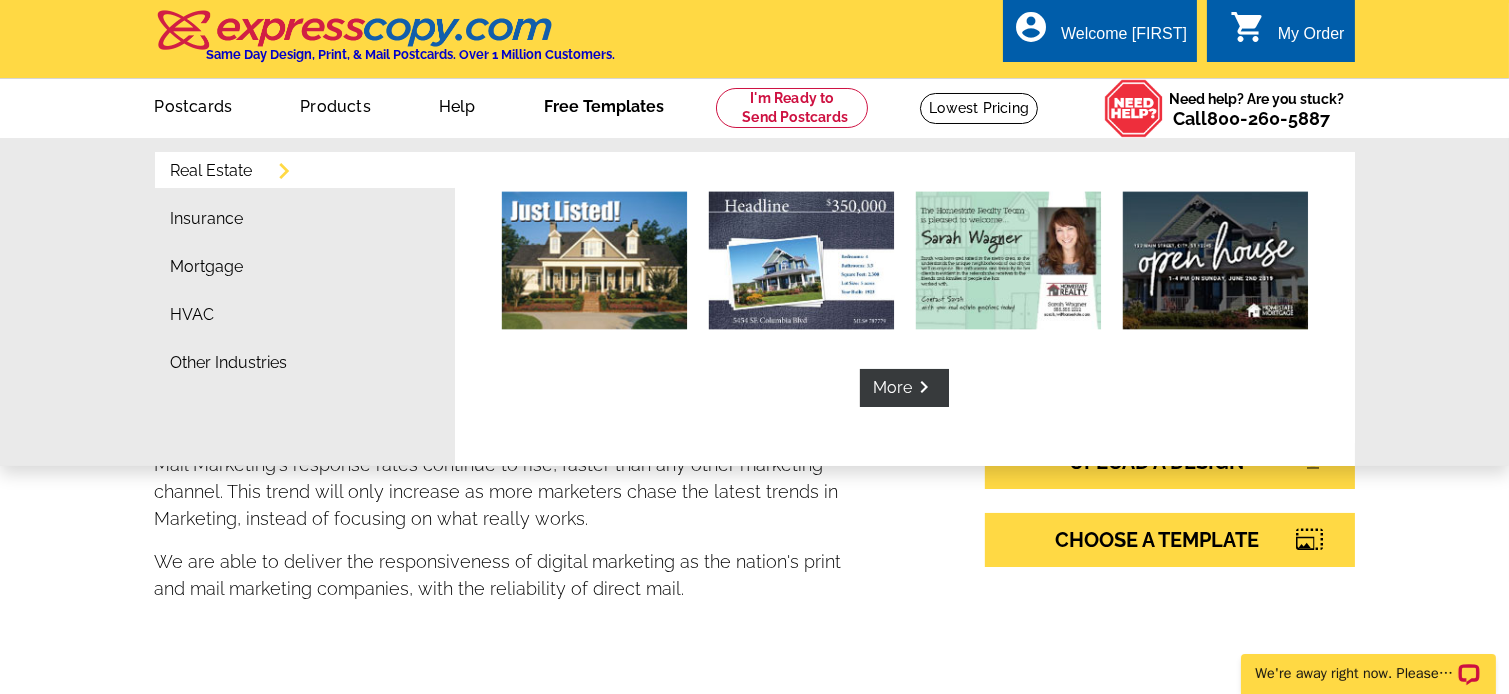 click on "Free Templates" at bounding box center [604, 104] 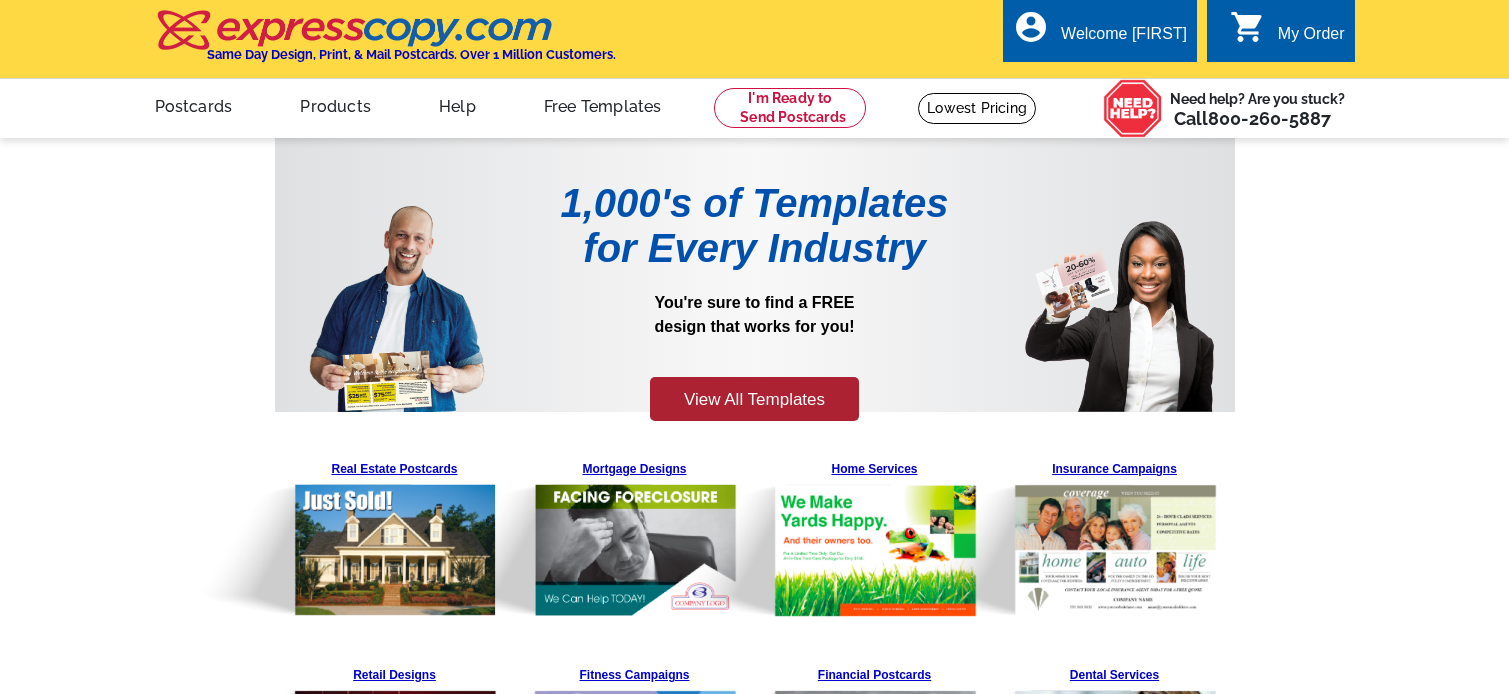 scroll, scrollTop: 0, scrollLeft: 0, axis: both 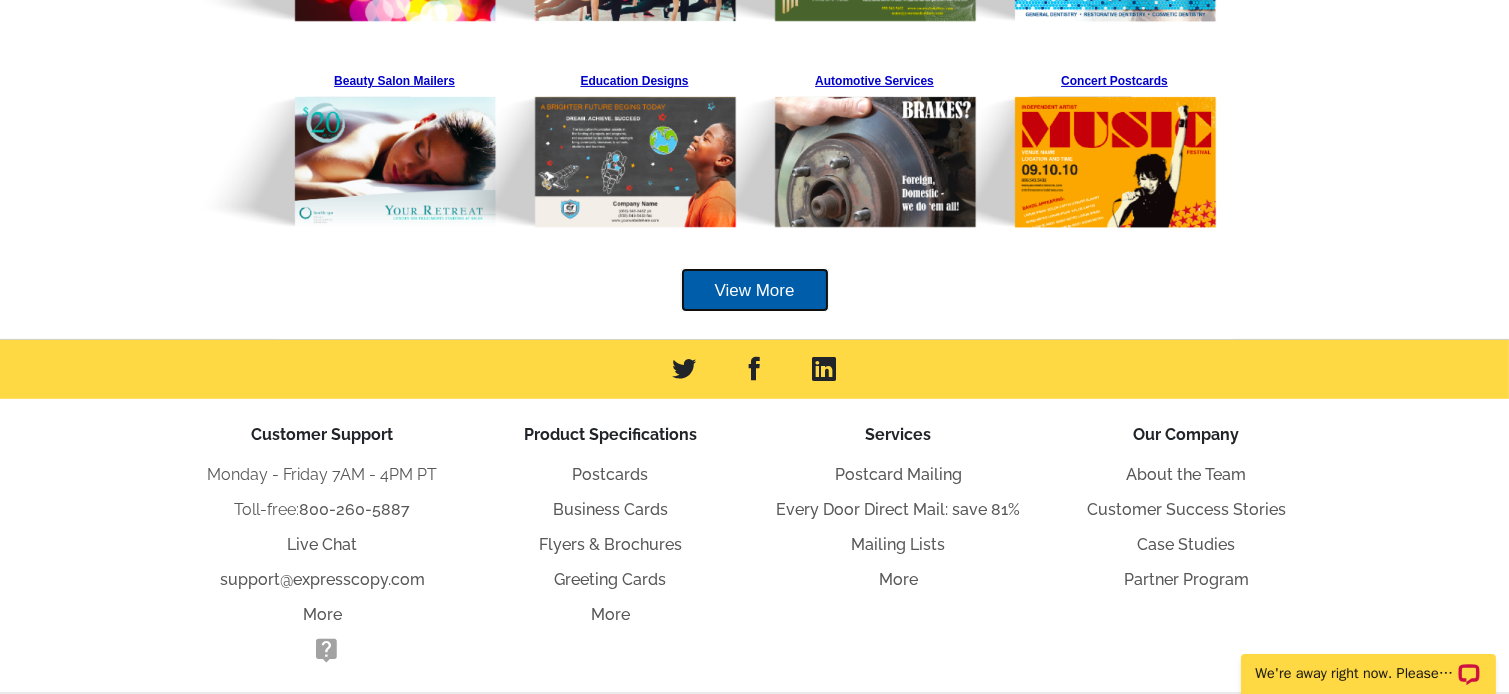 click on "View More" at bounding box center (755, 290) 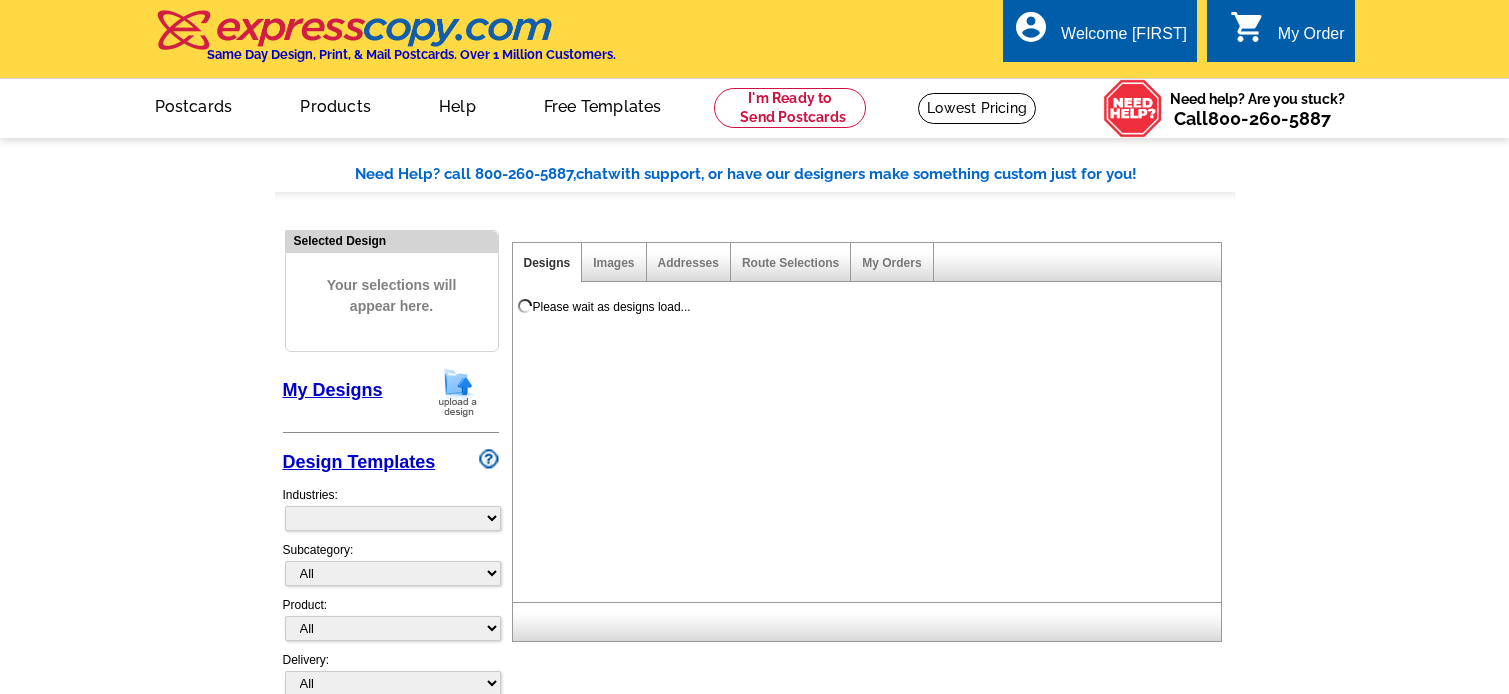 scroll, scrollTop: 0, scrollLeft: 0, axis: both 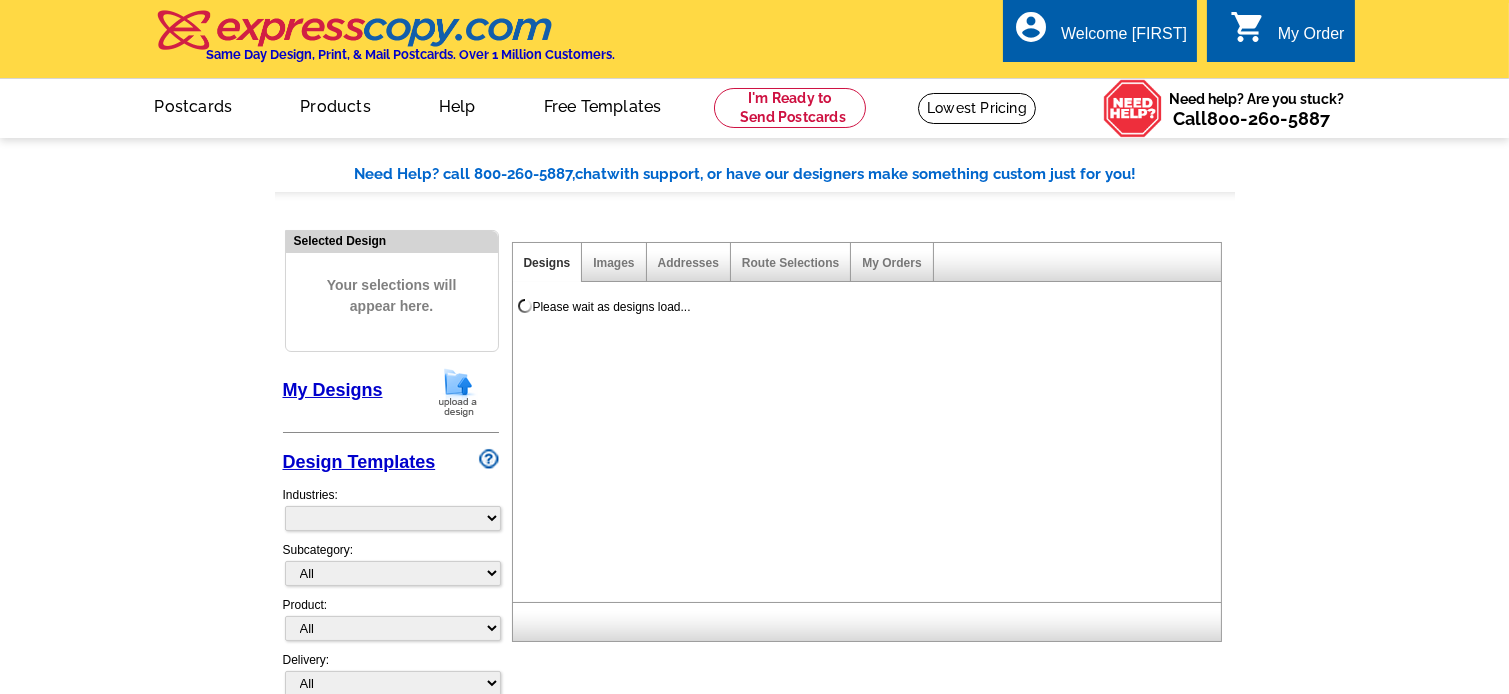 select on "785" 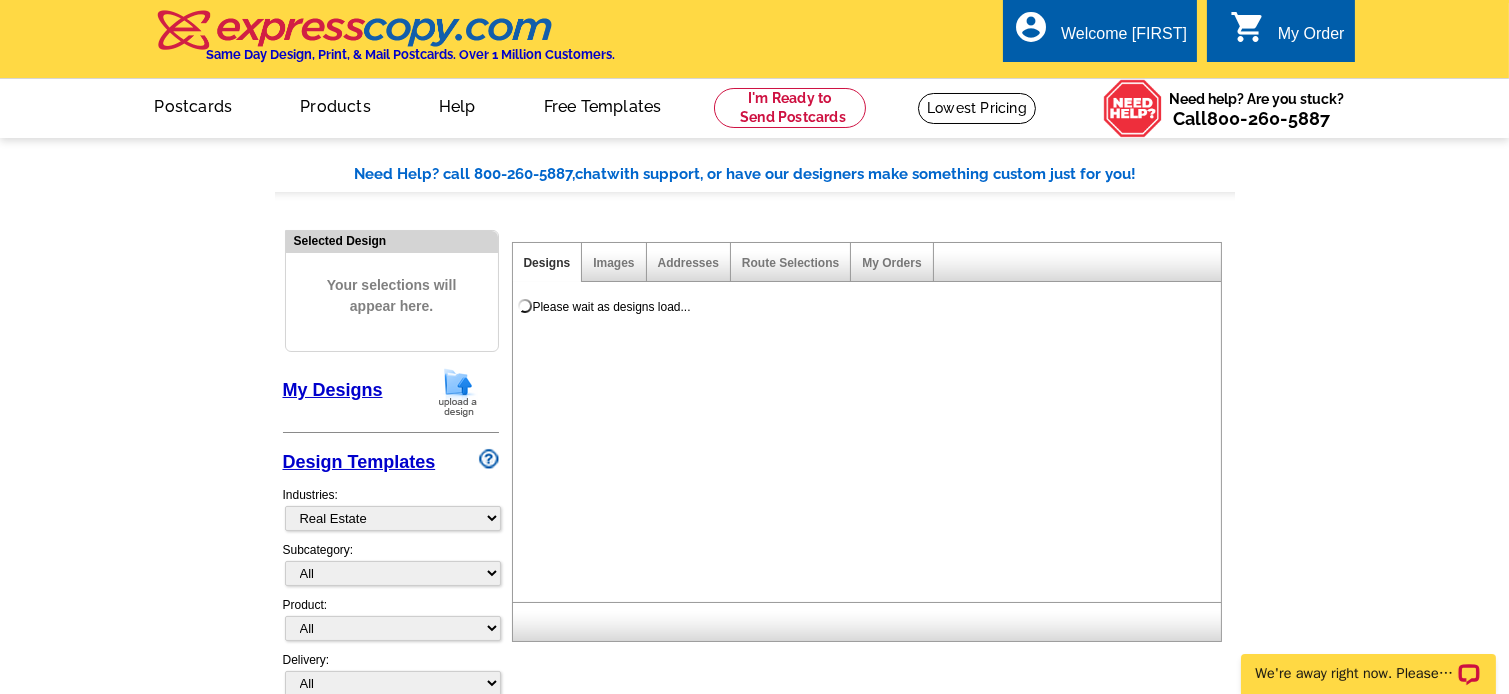 scroll, scrollTop: 0, scrollLeft: 0, axis: both 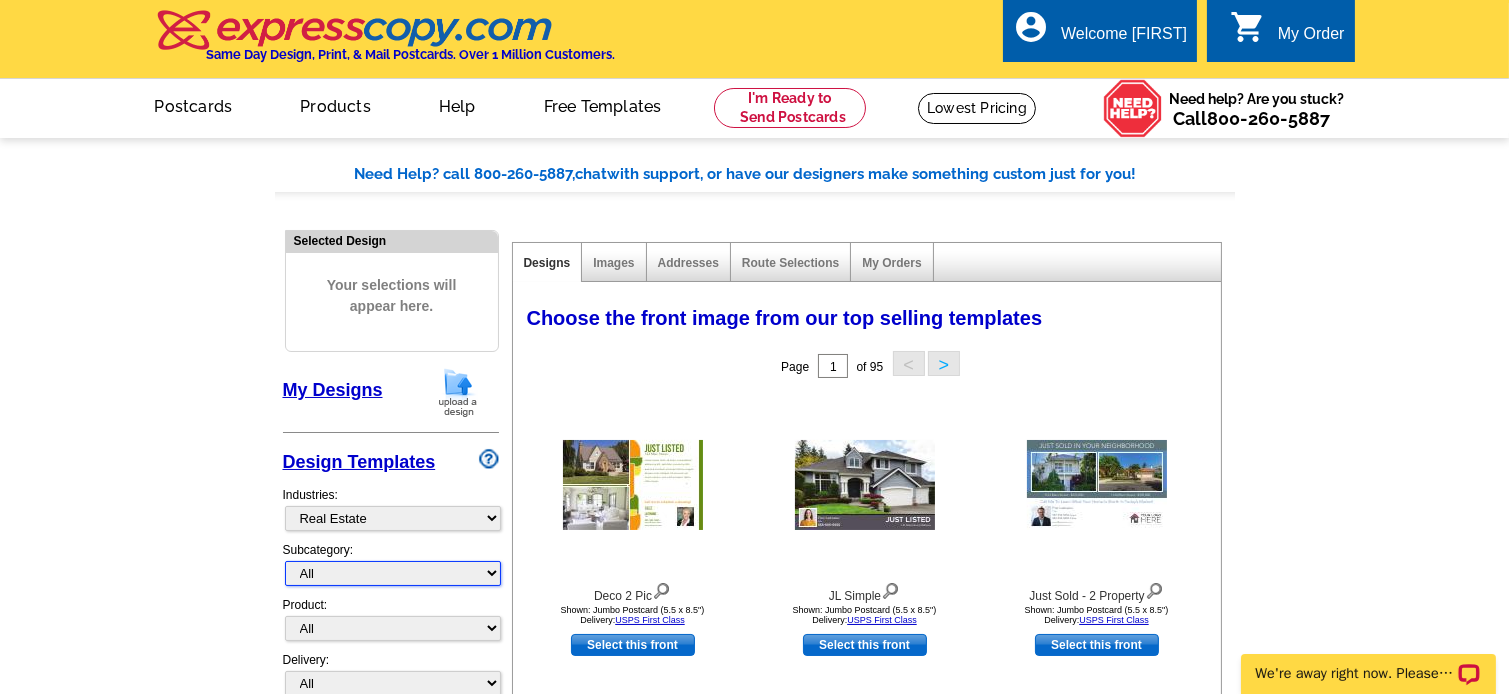click on "All RE/MAX® Referrals Keller Williams® Berkshire Hathaway Home Services Century 21 Commercial Real Estate QR Code Cards 1st Time Home Buyer Distressed Homeowners Social Networking Farming Just Listed Just Sold Open House Market Report" at bounding box center (393, 573) 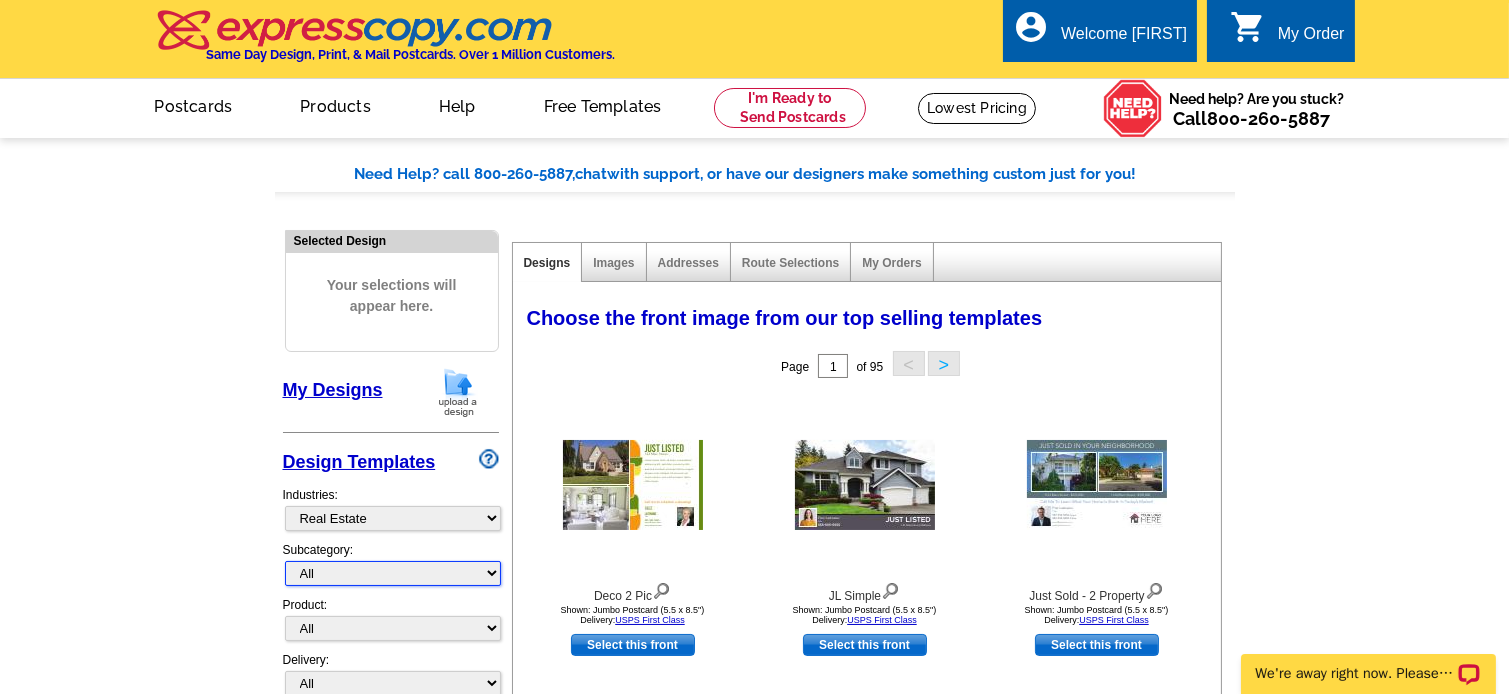 select on "807" 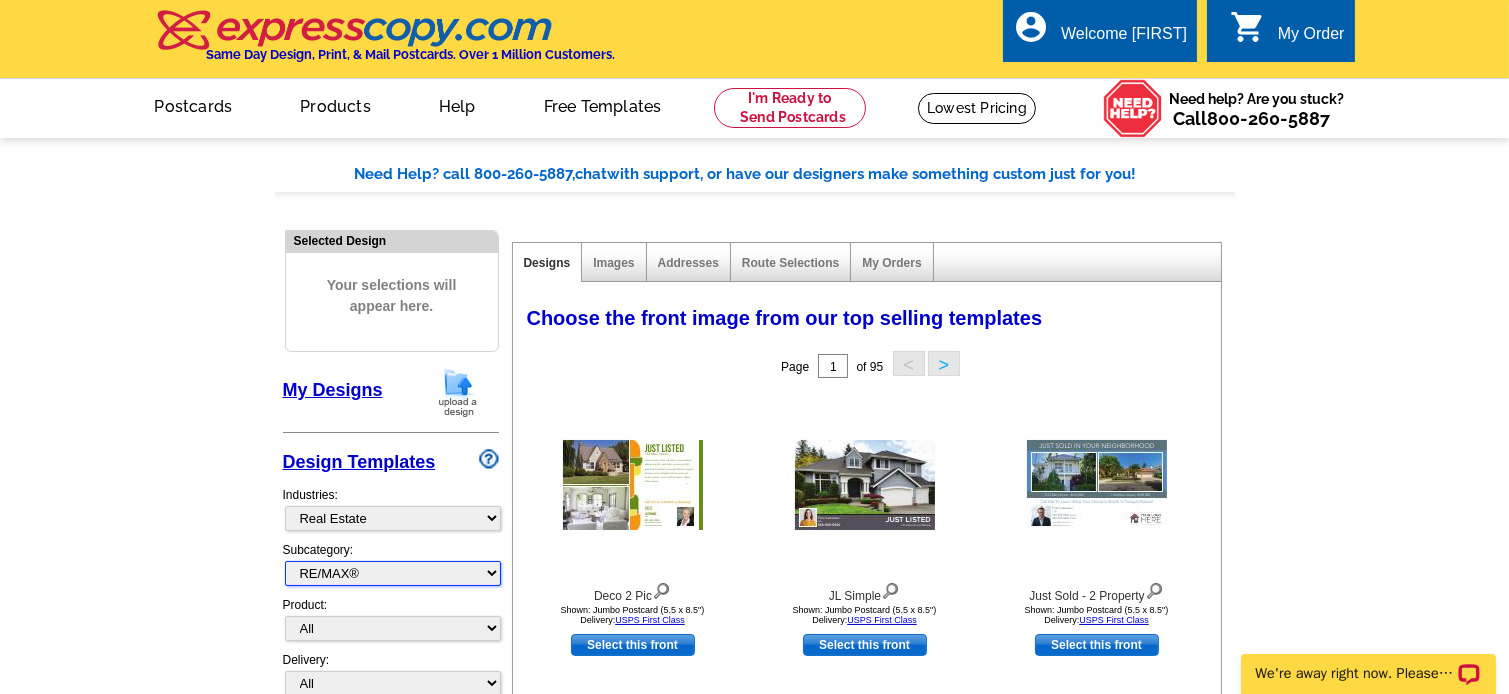 click on "All RE/MAX® Referrals Keller Williams® Berkshire Hathaway Home Services Century 21 Commercial Real Estate QR Code Cards 1st Time Home Buyer Distressed Homeowners Social Networking Farming Just Listed Just Sold Open House Market Report" at bounding box center [393, 573] 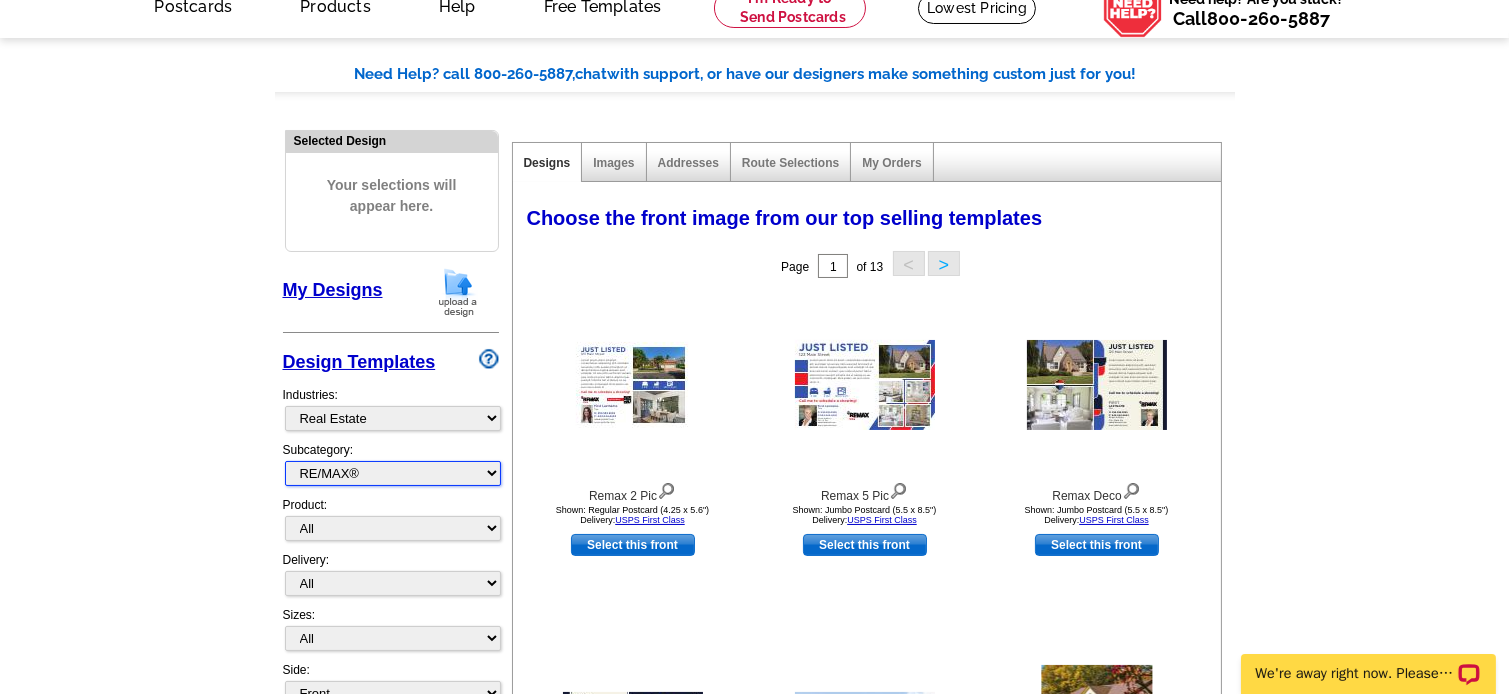 scroll, scrollTop: 400, scrollLeft: 0, axis: vertical 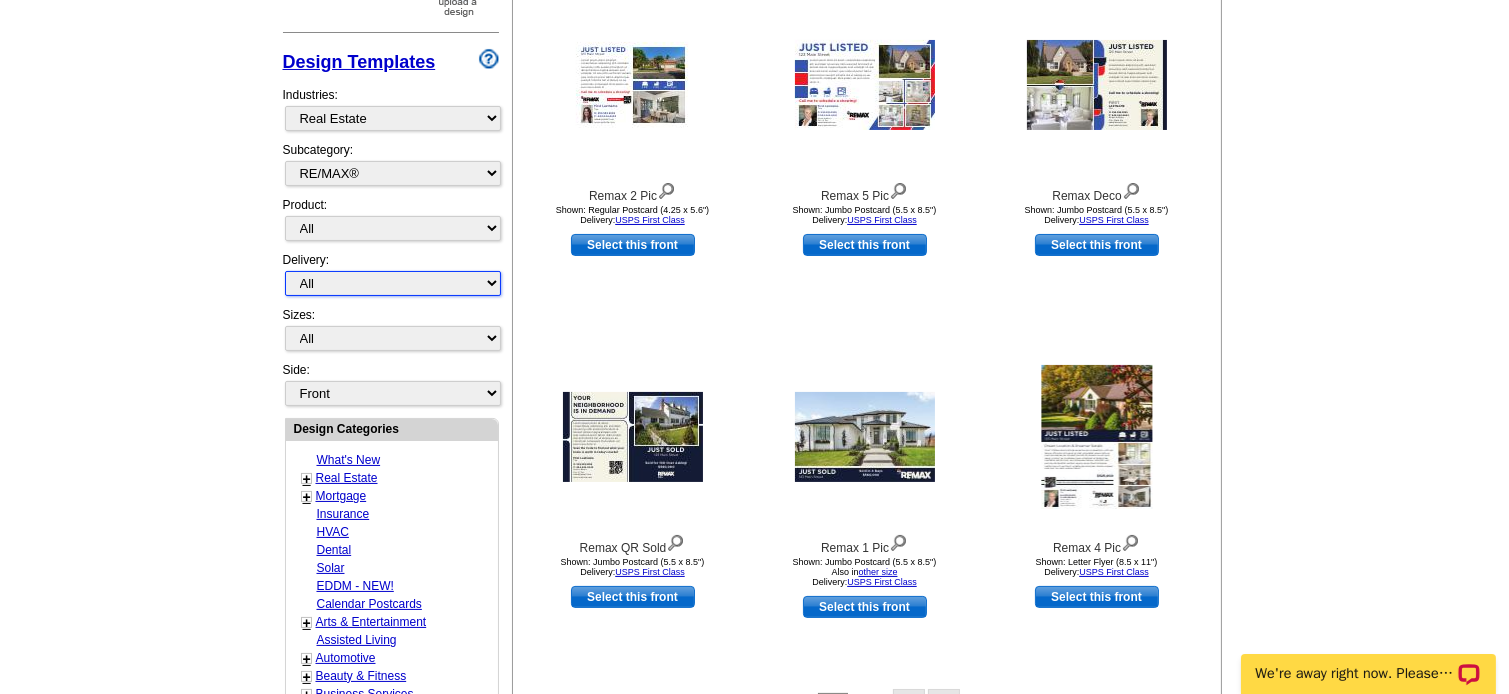 click on "All
First Class Mail
Shipped to Me
EDDM Save 66% on Postage" at bounding box center [393, 283] 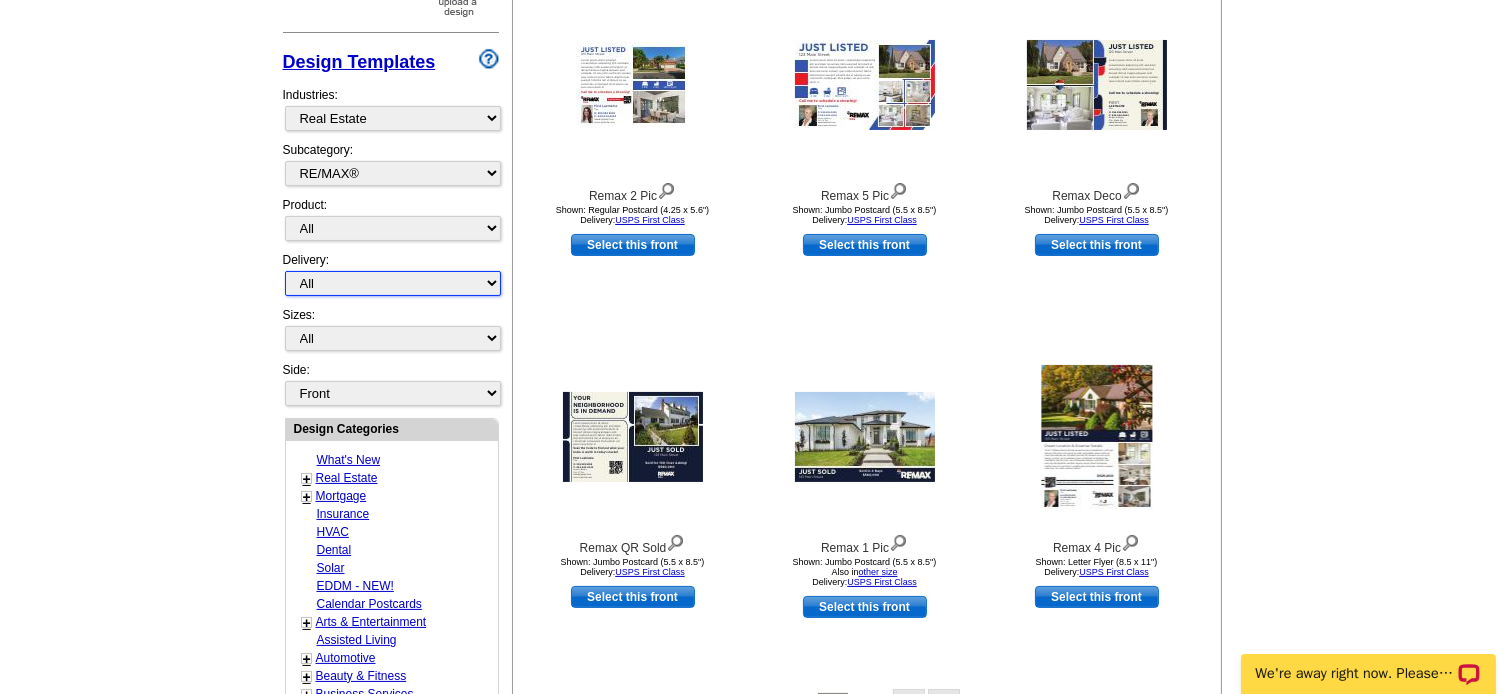 select on "1" 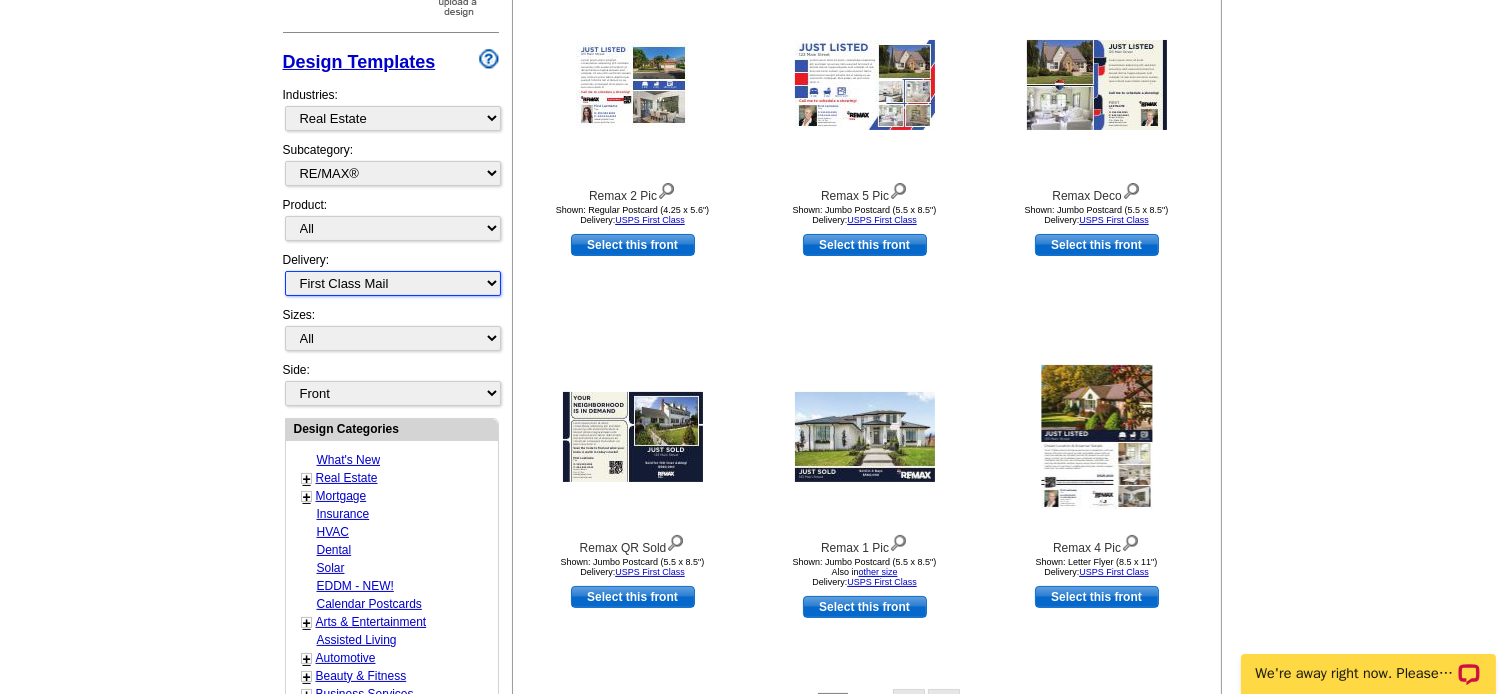click on "All
First Class Mail
Shipped to Me
EDDM Save 66% on Postage" at bounding box center (393, 283) 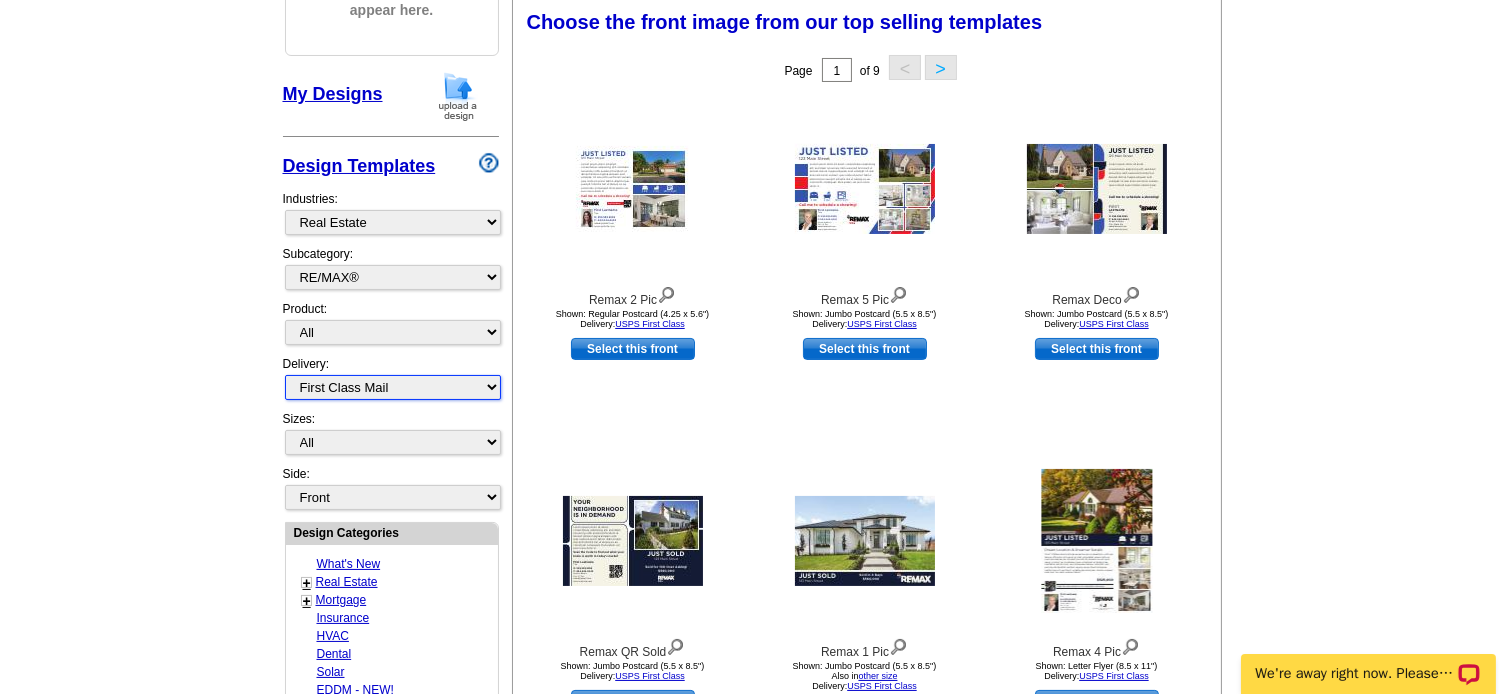 scroll, scrollTop: 295, scrollLeft: 0, axis: vertical 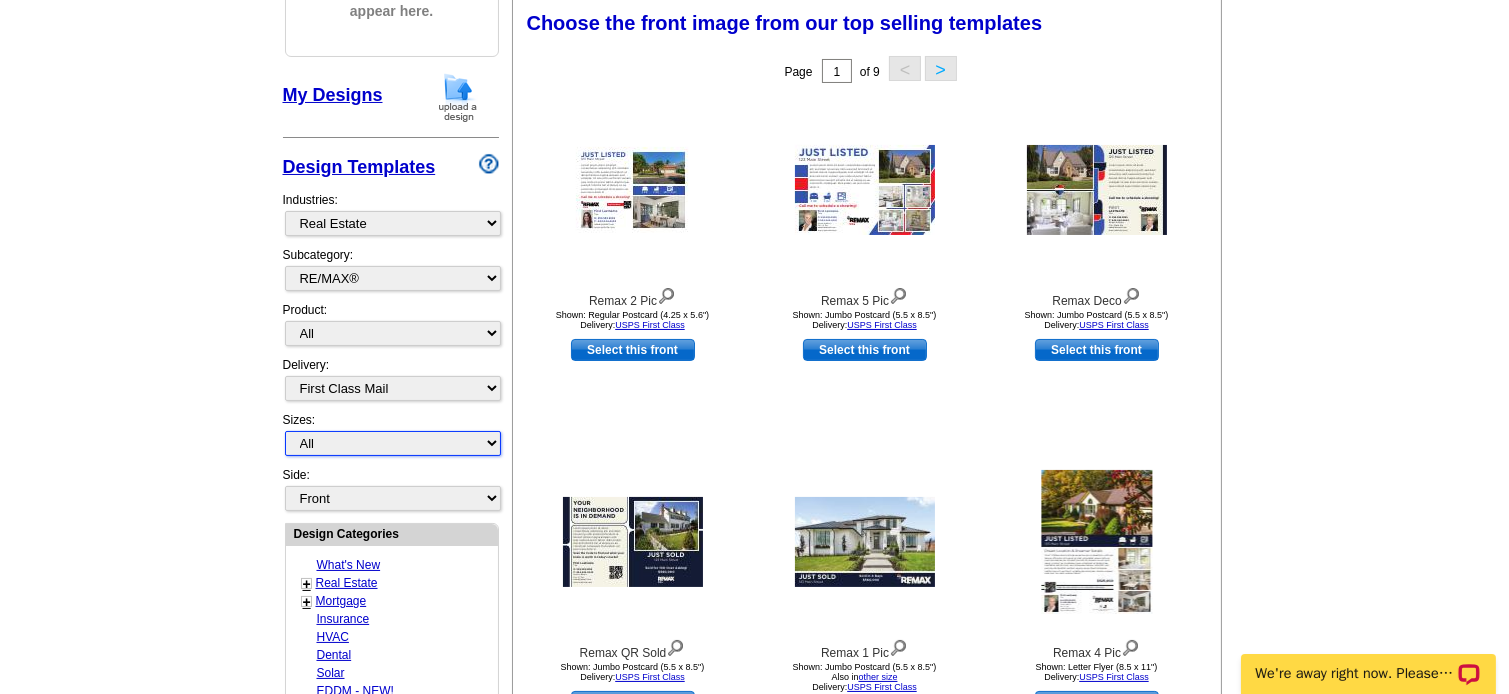 click on "All Jumbo Postcard (5.5" x 8.5") Regular Postcard (4.25" x 5.6") Panoramic Postcard (5.75" x 11.25") Giant Postcard (8.5" x 11") EDDM Postcard (6.125" x 8.25") Business Card (3.5" x 2") Letter Flyer (8.5" x 11") Tabloid Flyer (11" x 17") Greeting Card (4.5" x 6") Greeting Card - Large (8.5" x 5.5") Door Hanger (4" x 11")" at bounding box center (393, 443) 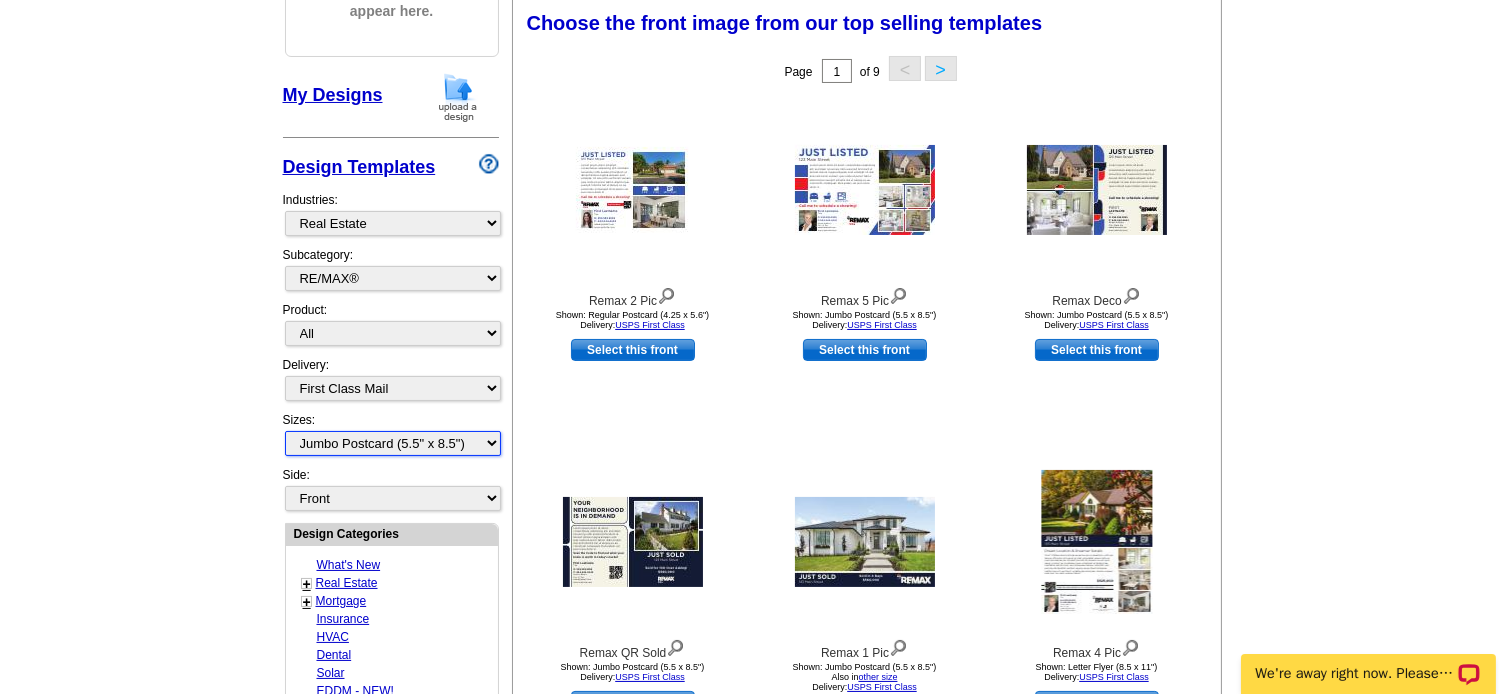click on "All Jumbo Postcard (5.5" x 8.5") Regular Postcard (4.25" x 5.6") Panoramic Postcard (5.75" x 11.25") Giant Postcard (8.5" x 11") EDDM Postcard (6.125" x 8.25") Business Card (3.5" x 2") Letter Flyer (8.5" x 11") Tabloid Flyer (11" x 17") Greeting Card (4.5" x 6") Greeting Card - Large (8.5" x 5.5") Door Hanger (4" x 11")" at bounding box center (393, 443) 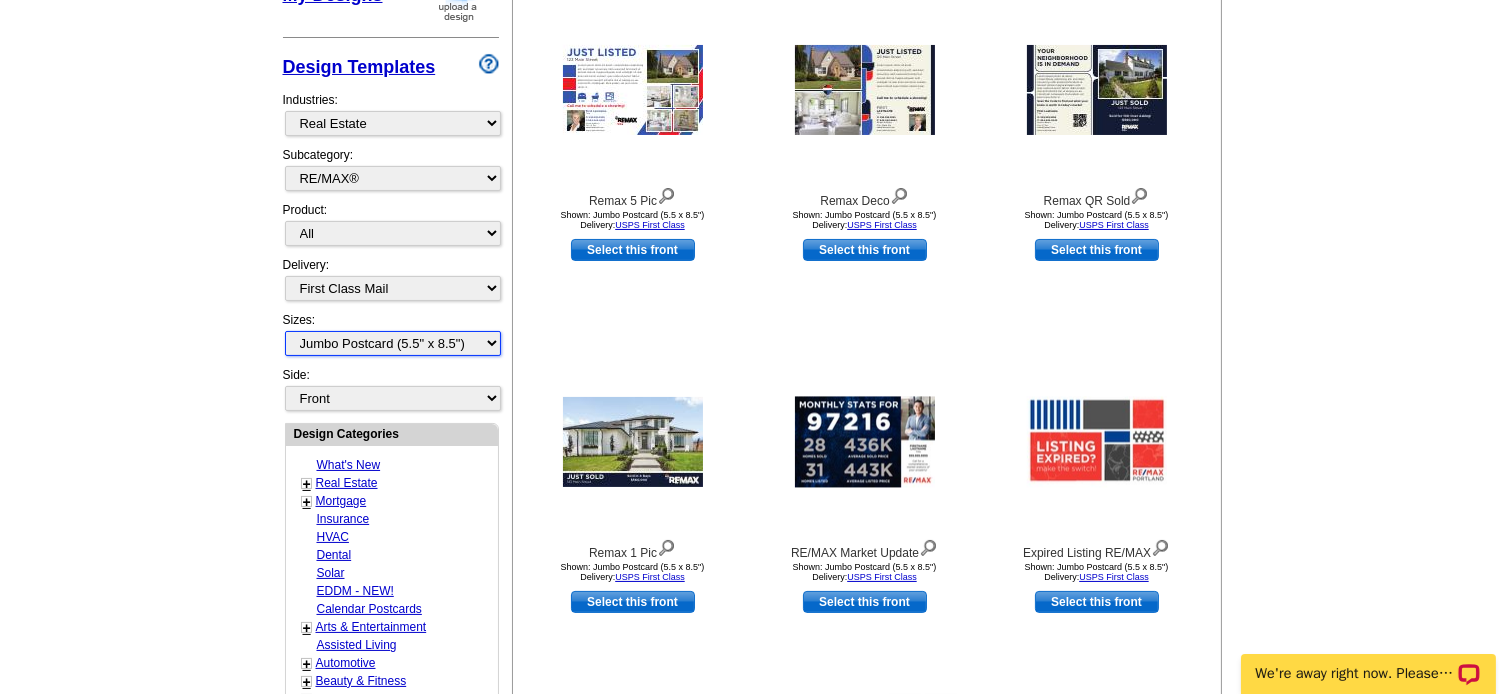 scroll, scrollTop: 495, scrollLeft: 0, axis: vertical 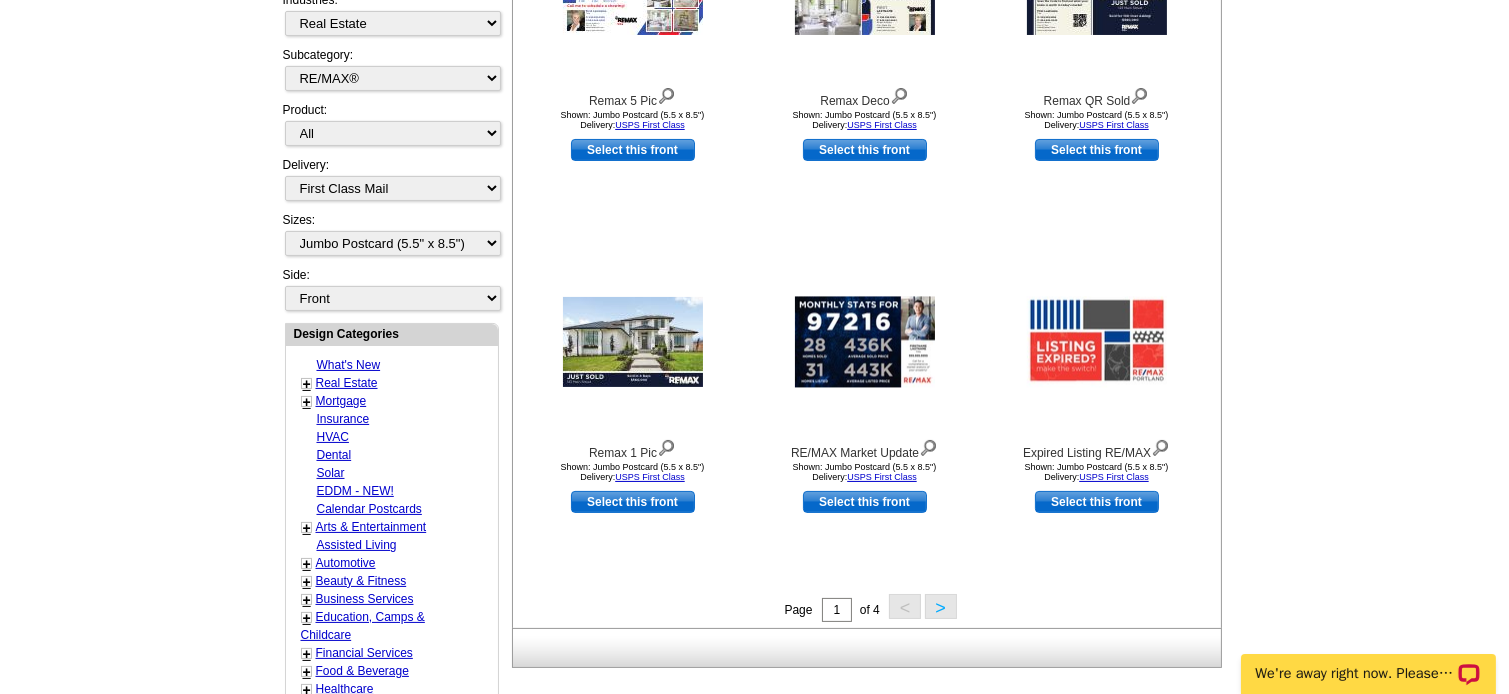 click on "Real Estate" at bounding box center [347, 383] 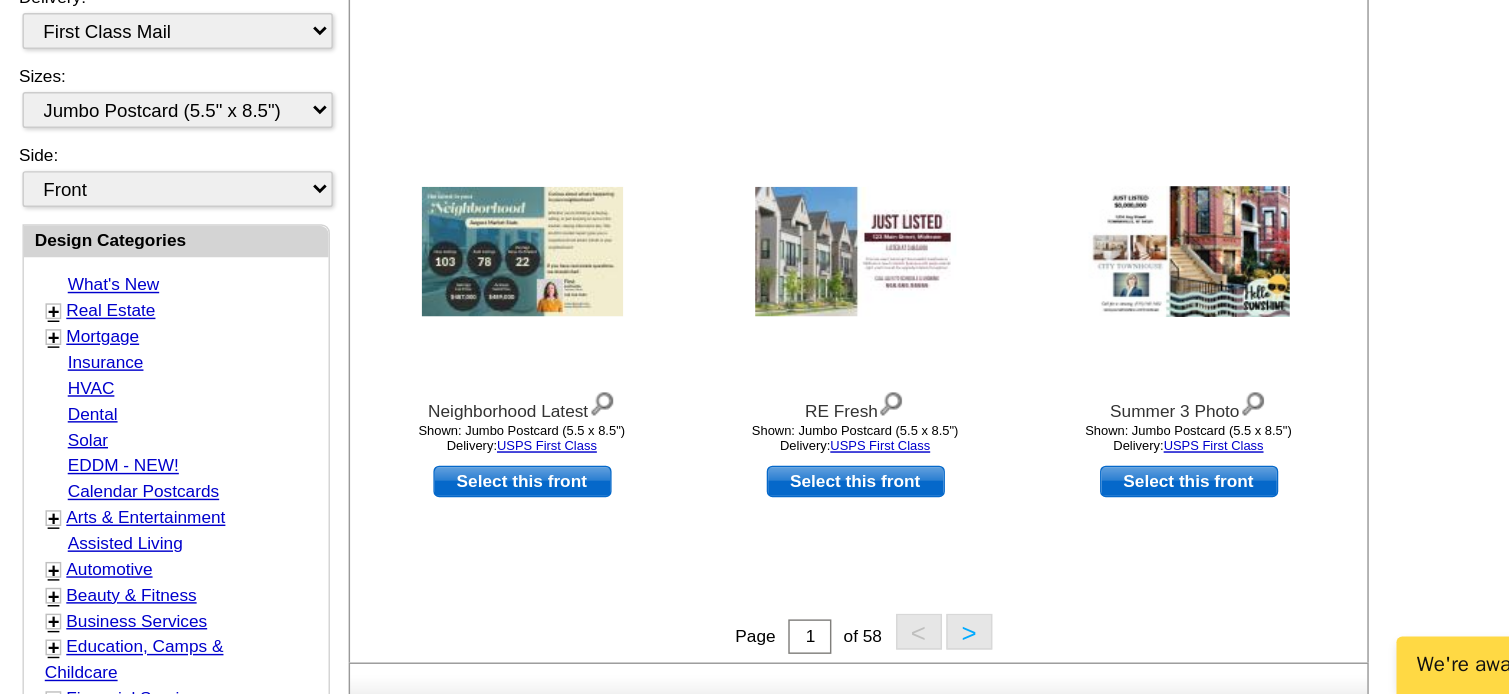 scroll, scrollTop: 465, scrollLeft: 0, axis: vertical 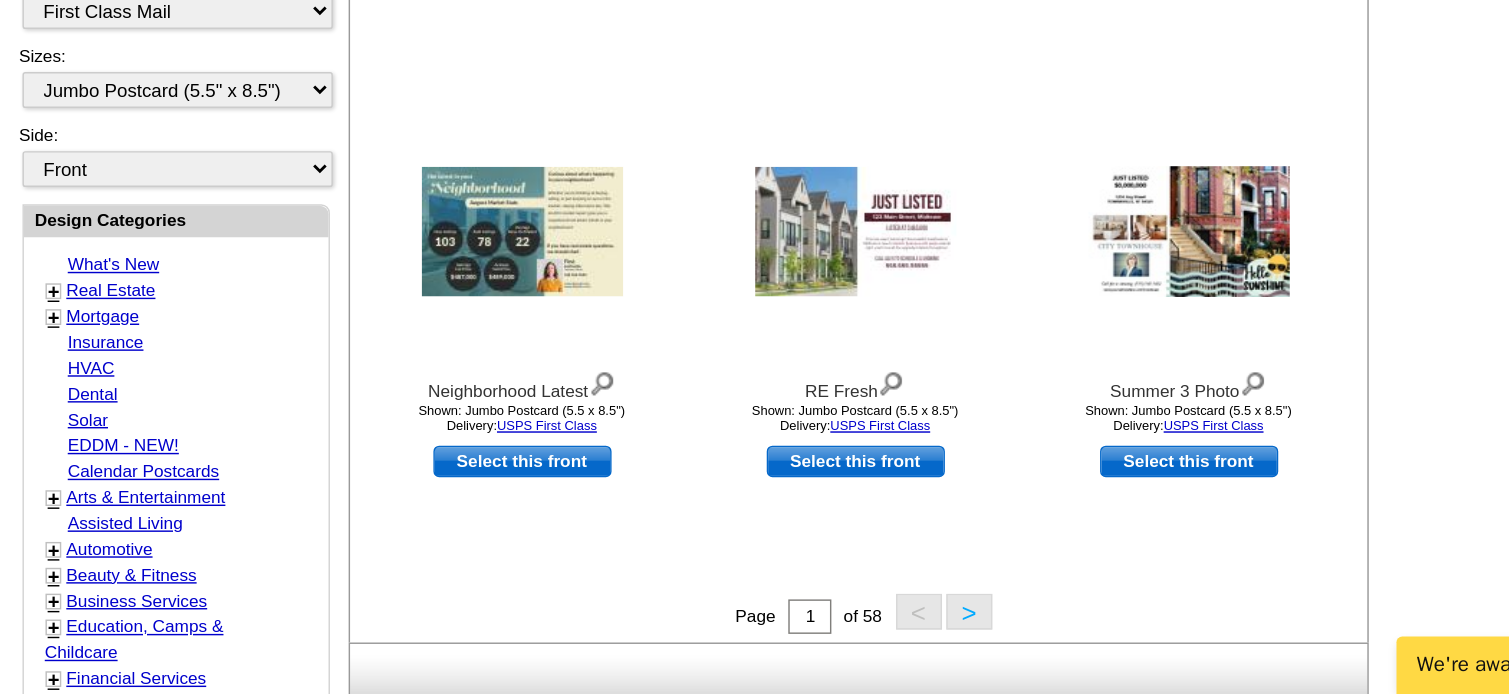 click on ">" at bounding box center [944, 636] 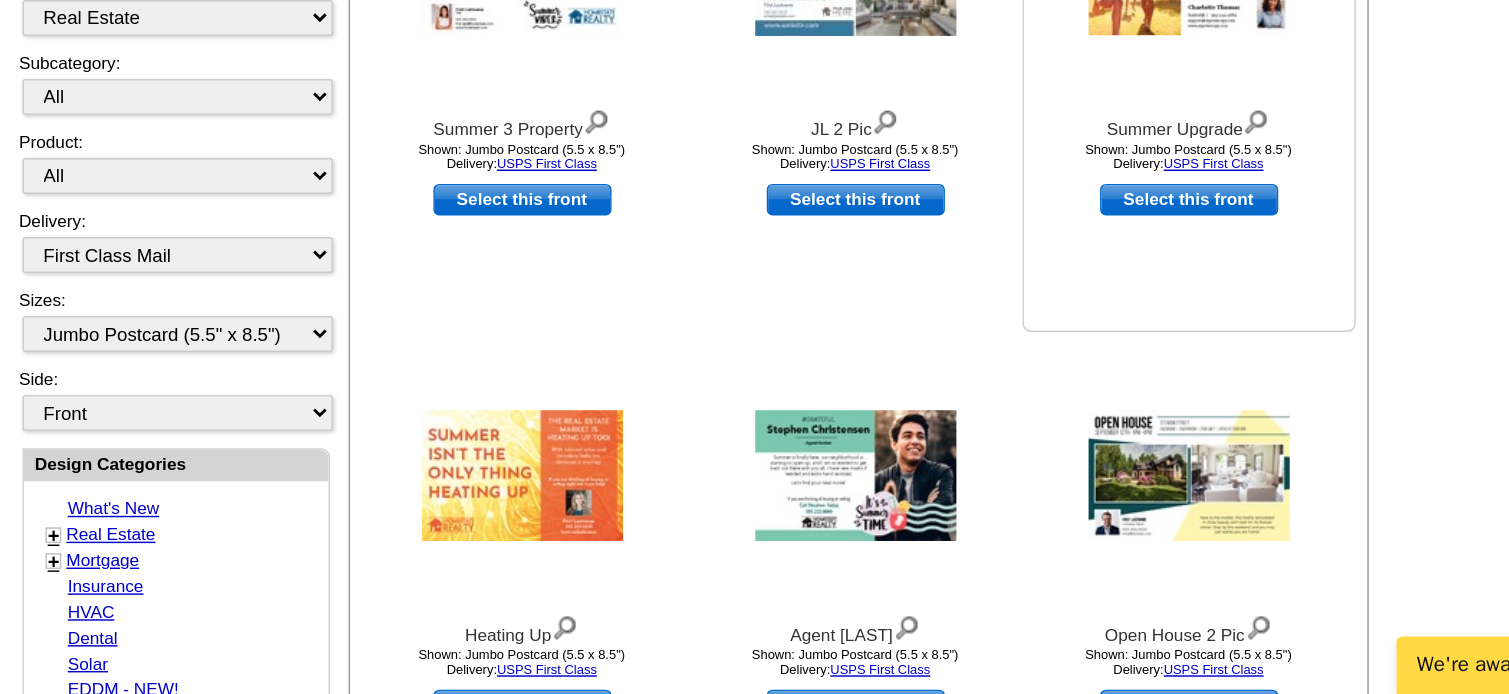 scroll, scrollTop: 294, scrollLeft: 0, axis: vertical 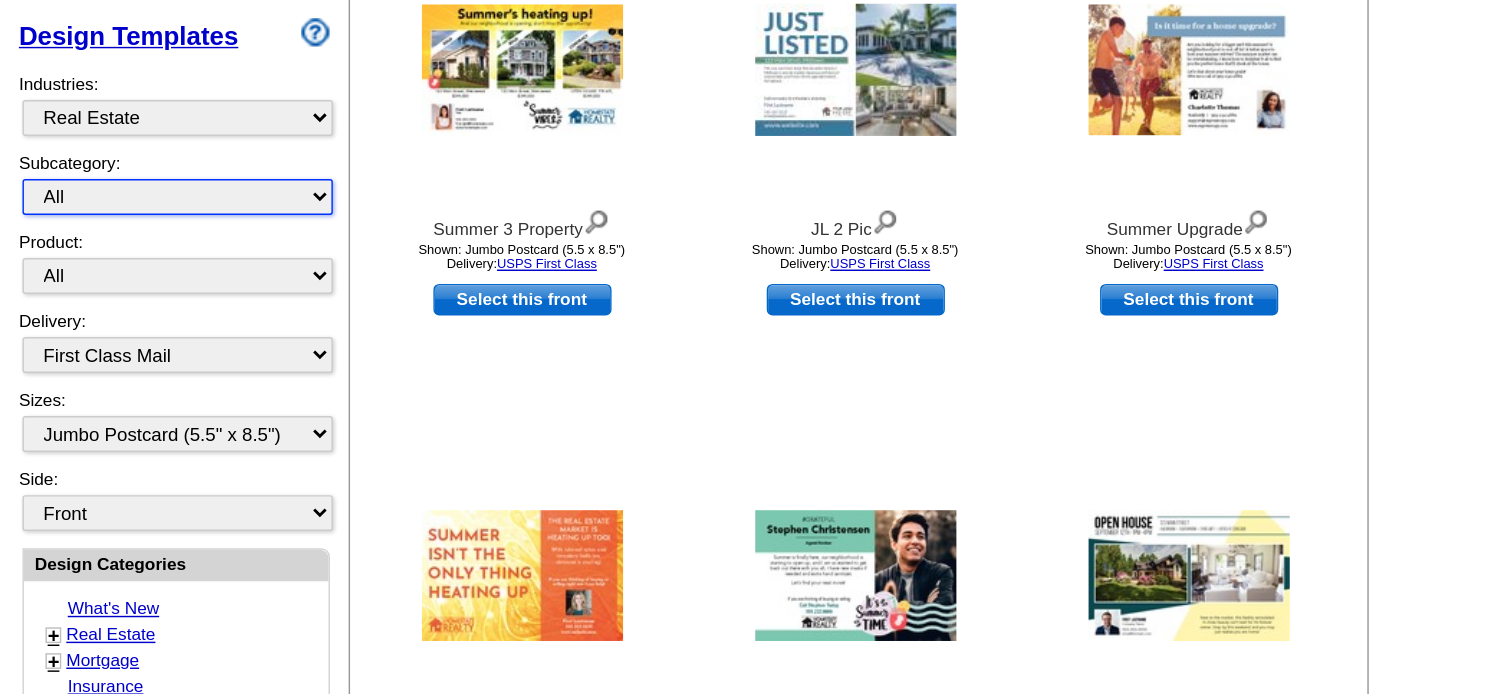 click on "All RE/MAX® Referrals Keller Williams® Berkshire Hathaway Home Services Century 21 Commercial Real Estate QR Code Cards 1st Time Home Buyer Distressed Homeowners Social Networking Farming Just Listed Just Sold Open House Market Report" at bounding box center (393, 279) 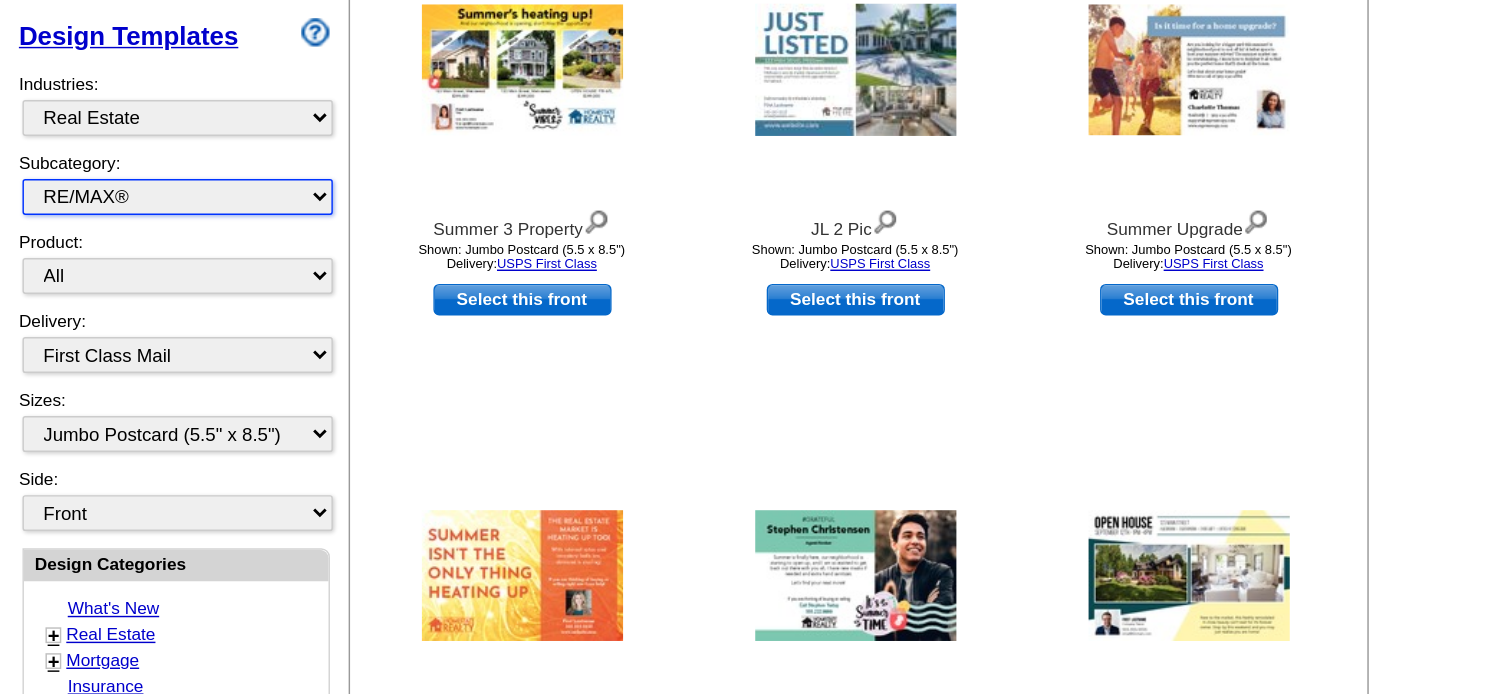 click on "All RE/MAX® Referrals Keller Williams® Berkshire Hathaway Home Services Century 21 Commercial Real Estate QR Code Cards 1st Time Home Buyer Distressed Homeowners Social Networking Farming Just Listed Just Sold Open House Market Report" at bounding box center [393, 279] 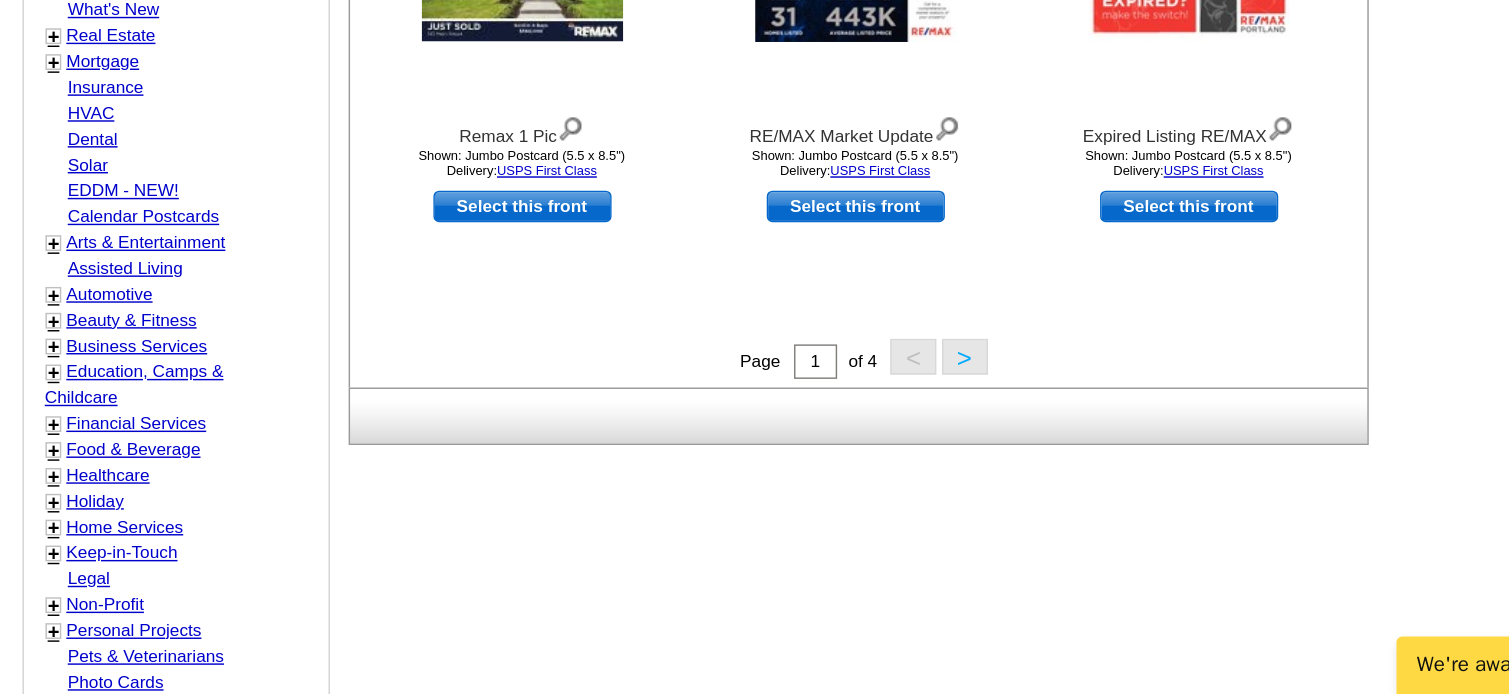 scroll, scrollTop: 642, scrollLeft: 0, axis: vertical 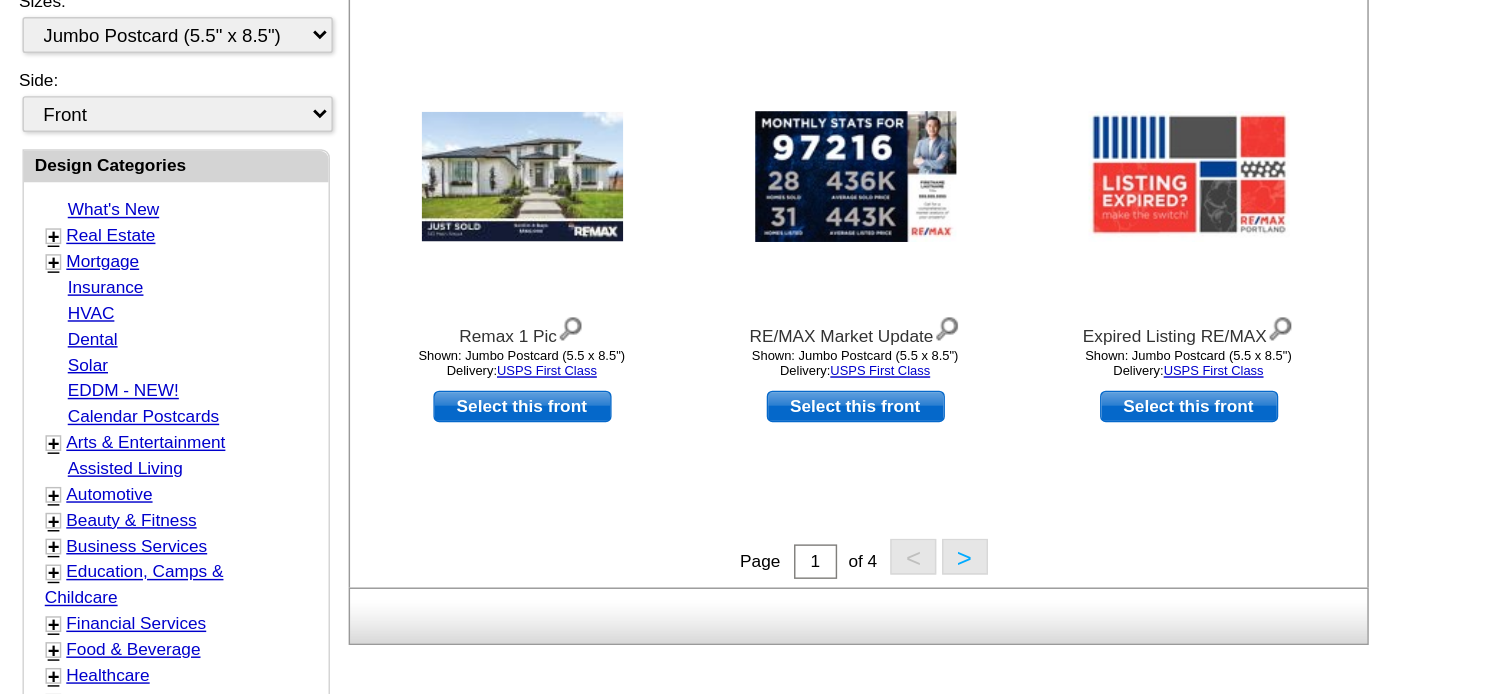click on ">" at bounding box center [941, 459] 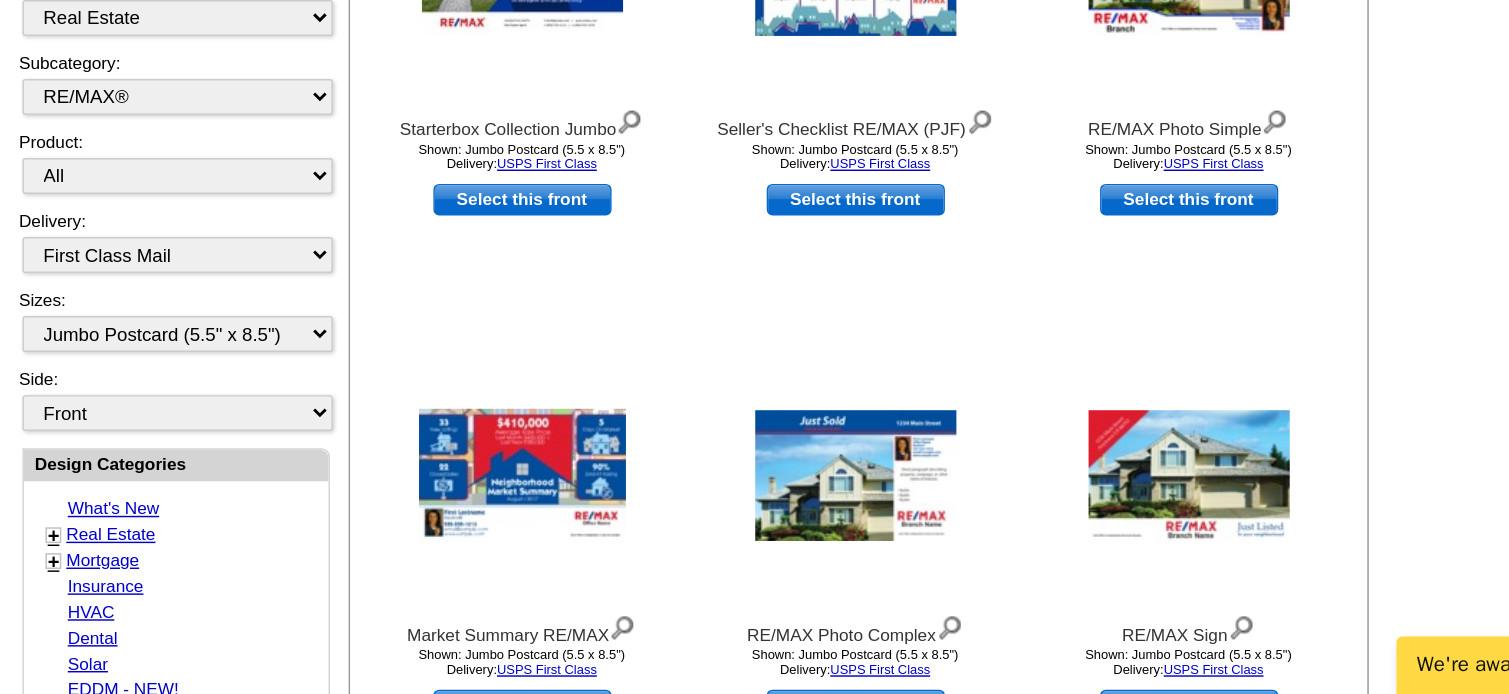 scroll, scrollTop: 295, scrollLeft: 0, axis: vertical 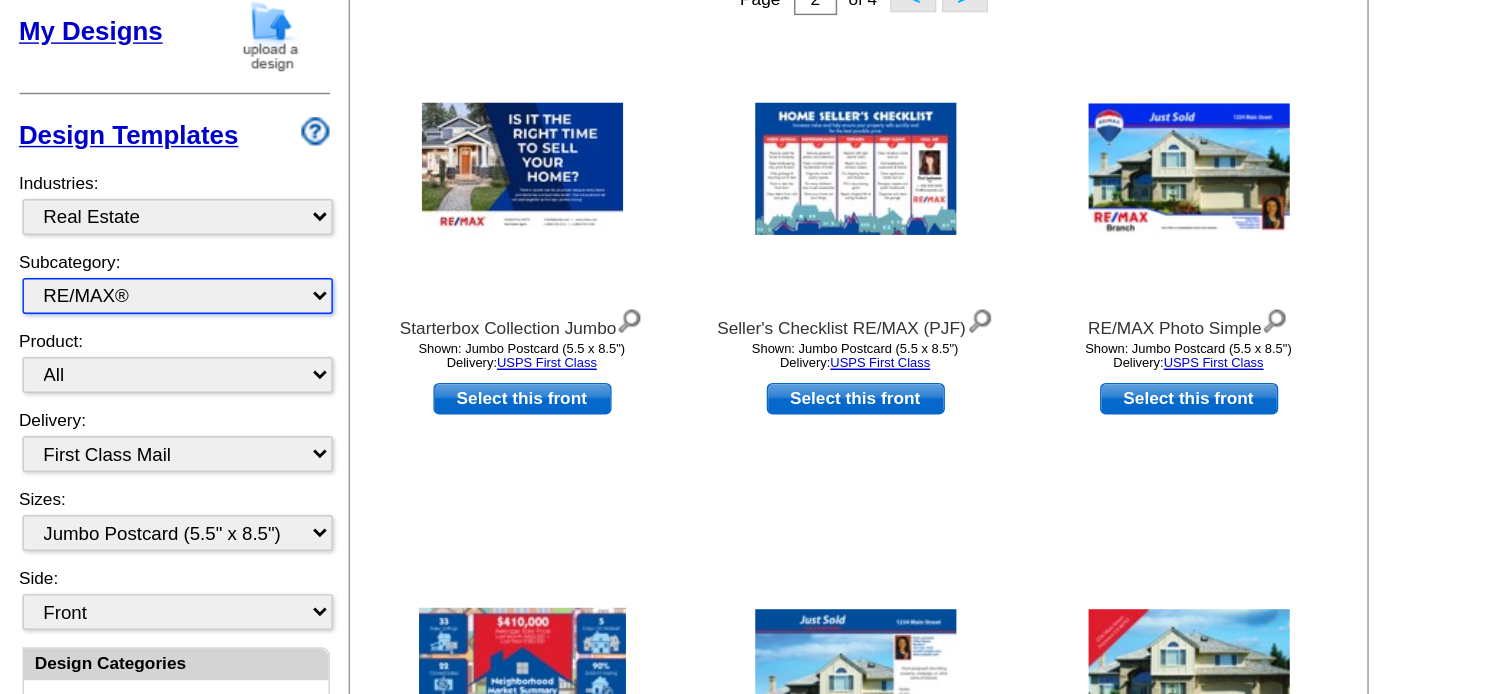 click on "All RE/MAX® Referrals Keller Williams® Berkshire Hathaway Home Services Century 21 Commercial Real Estate QR Code Cards 1st Time Home Buyer Distressed Homeowners Social Networking Farming Just Listed Just Sold Open House Market Report" at bounding box center [393, 278] 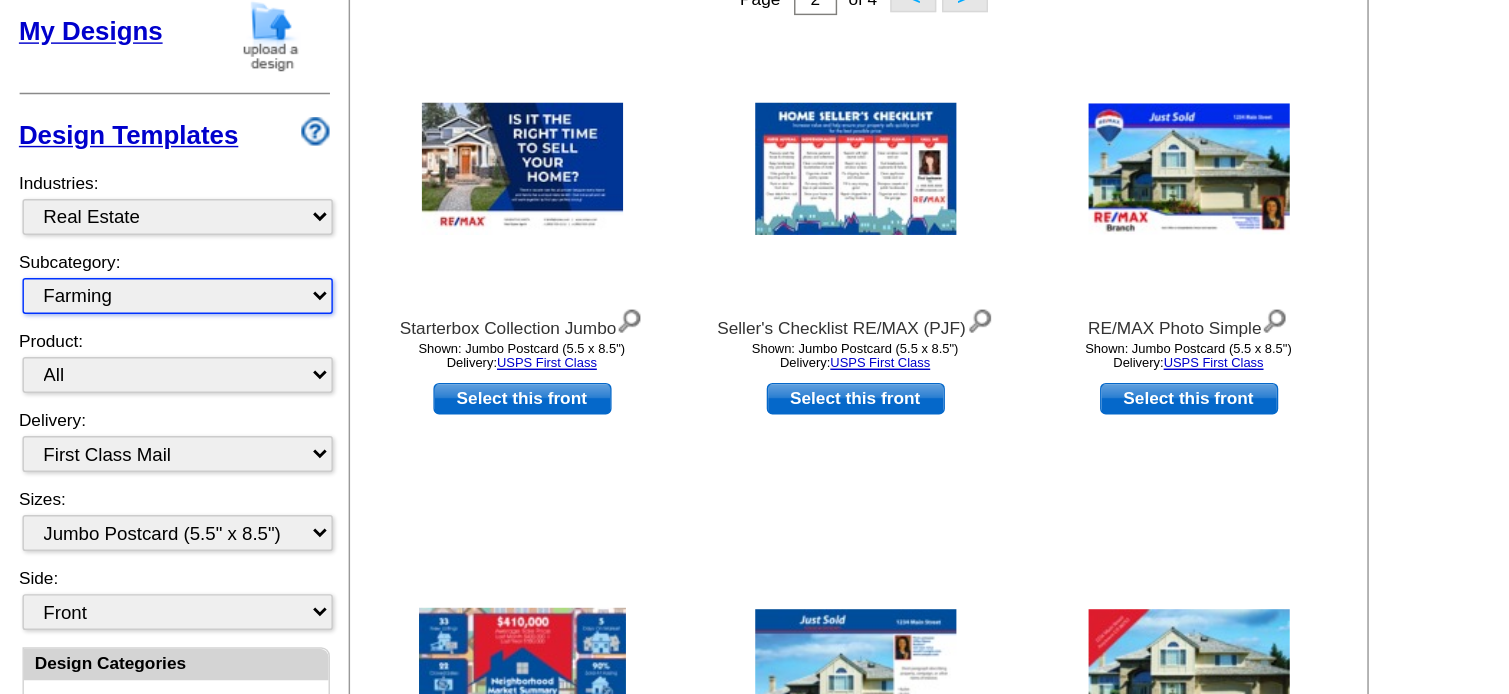 click on "All RE/MAX® Referrals Keller Williams® Berkshire Hathaway Home Services Century 21 Commercial Real Estate QR Code Cards 1st Time Home Buyer Distressed Homeowners Social Networking Farming Just Listed Just Sold Open House Market Report" at bounding box center (393, 278) 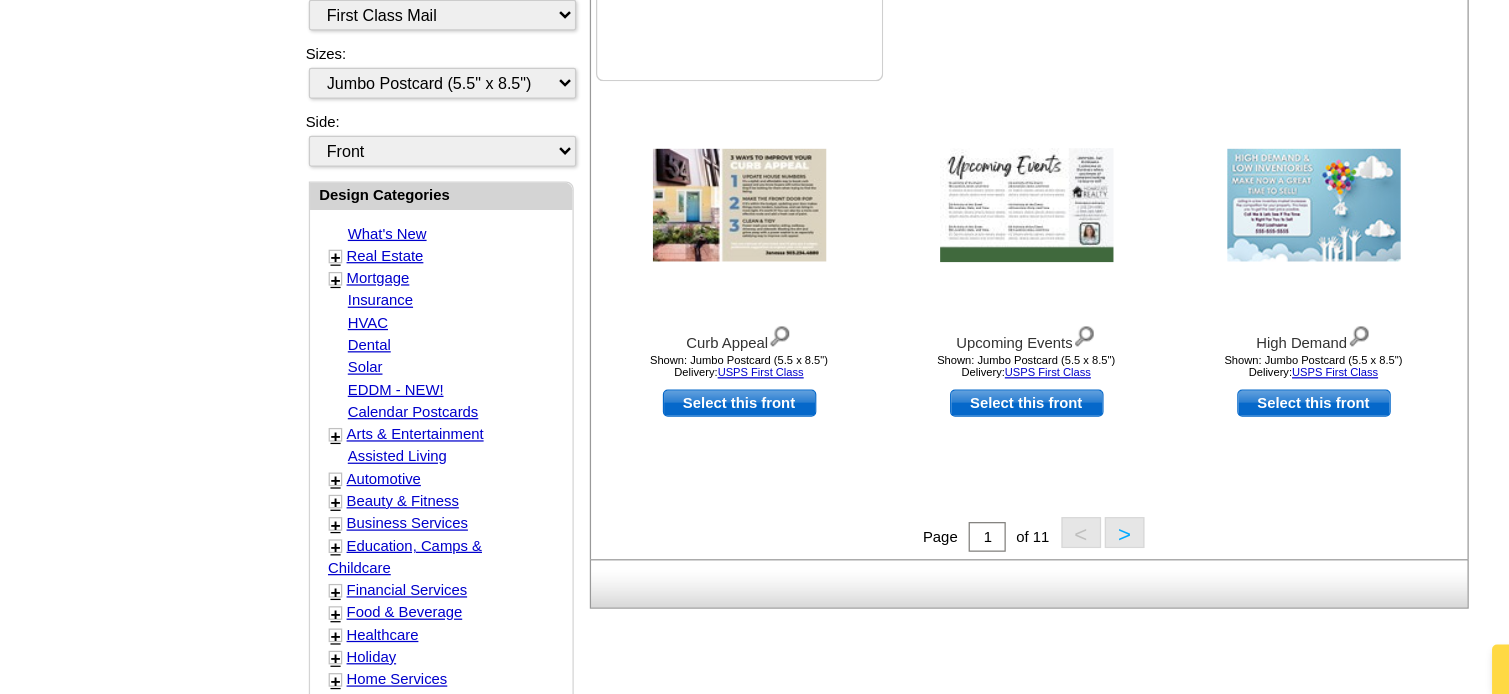 scroll, scrollTop: 538, scrollLeft: 0, axis: vertical 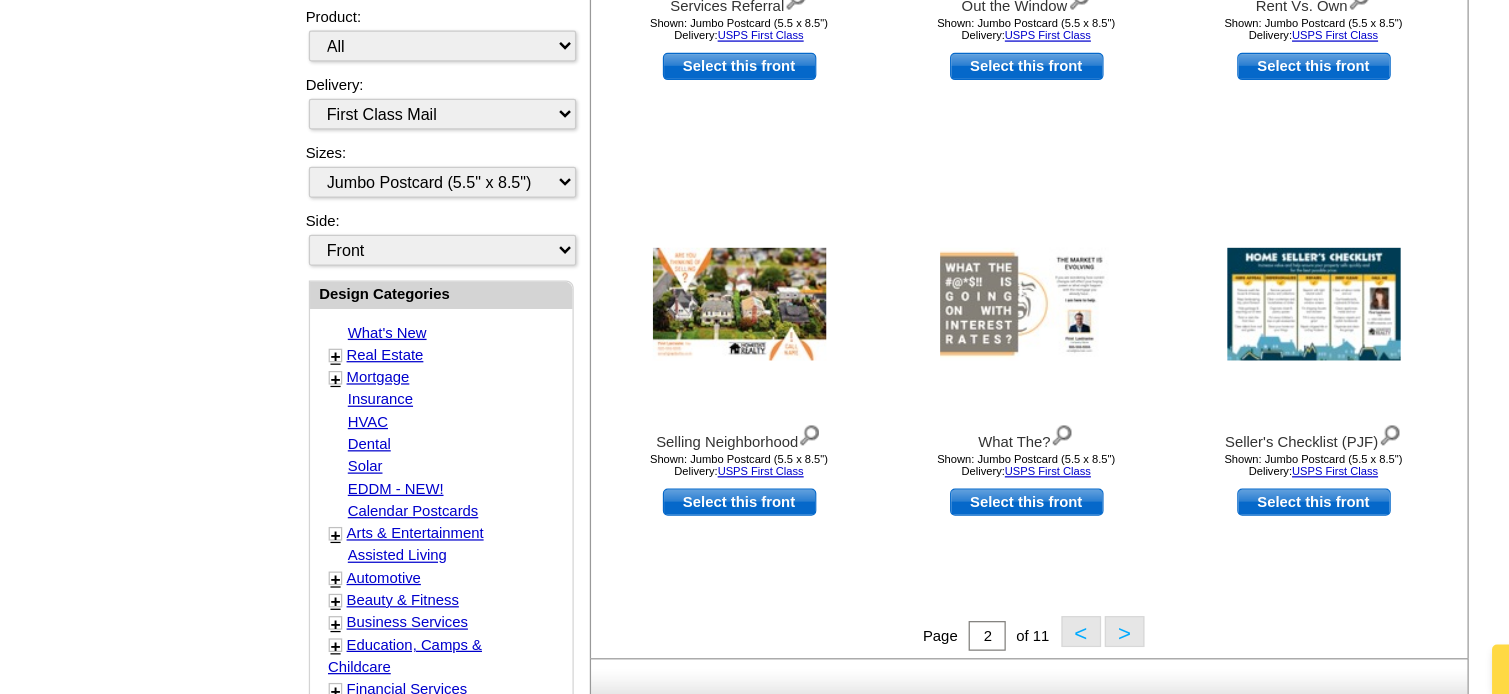 click at bounding box center [1097, 379] 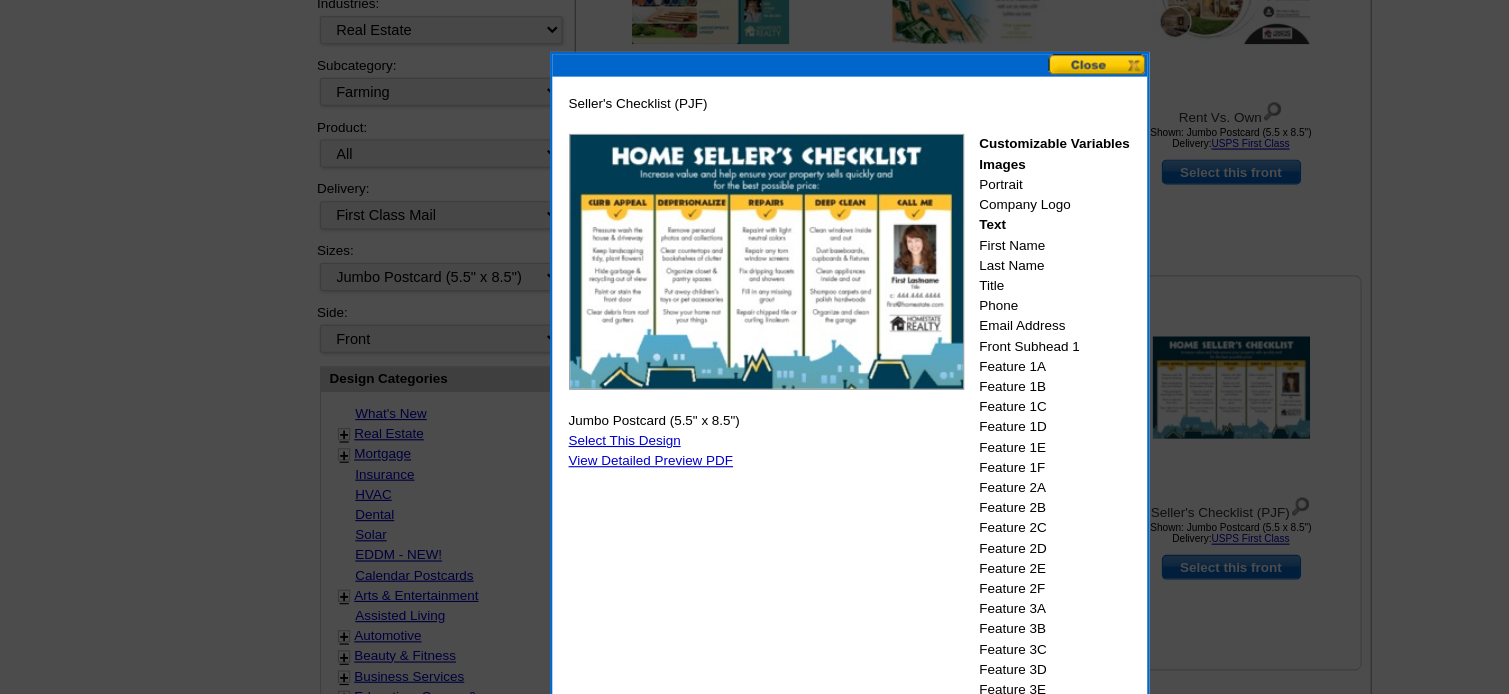 scroll, scrollTop: 468, scrollLeft: 0, axis: vertical 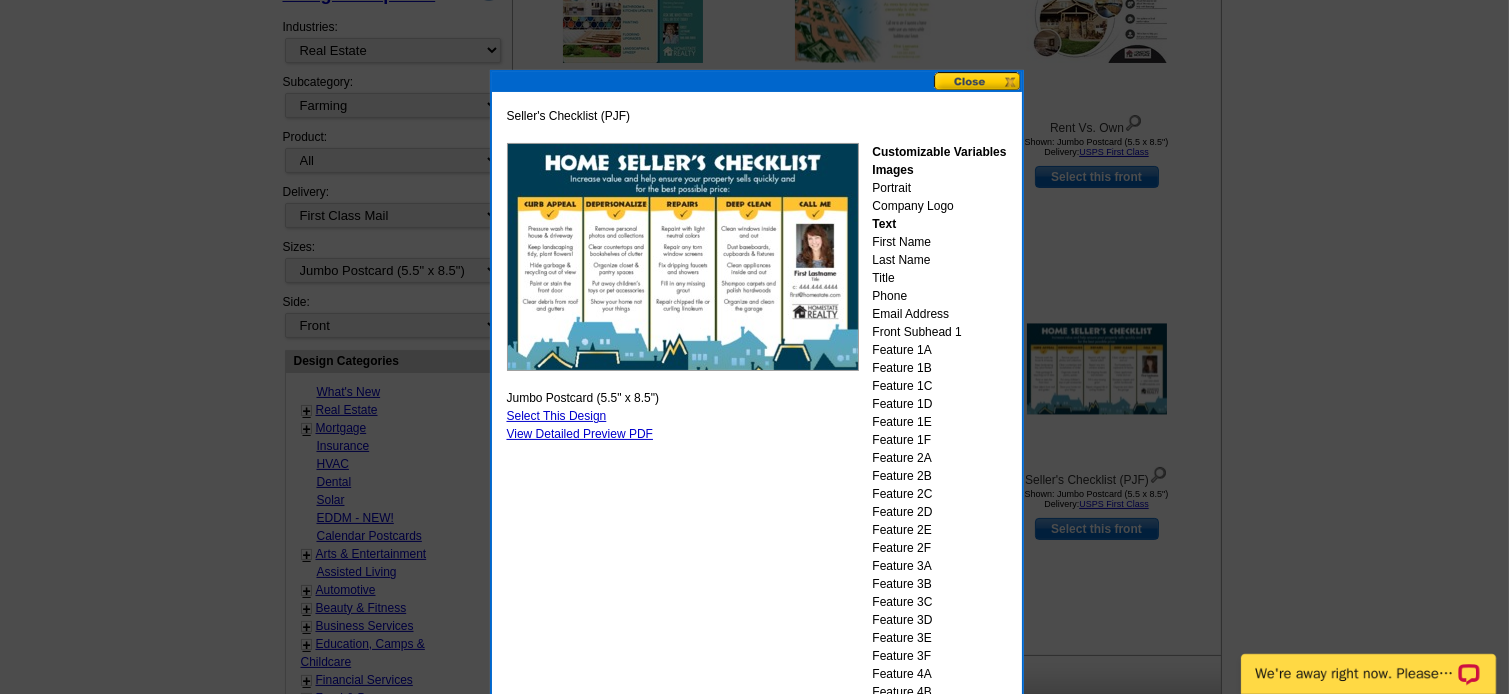 click on "Select This Design" at bounding box center [557, 416] 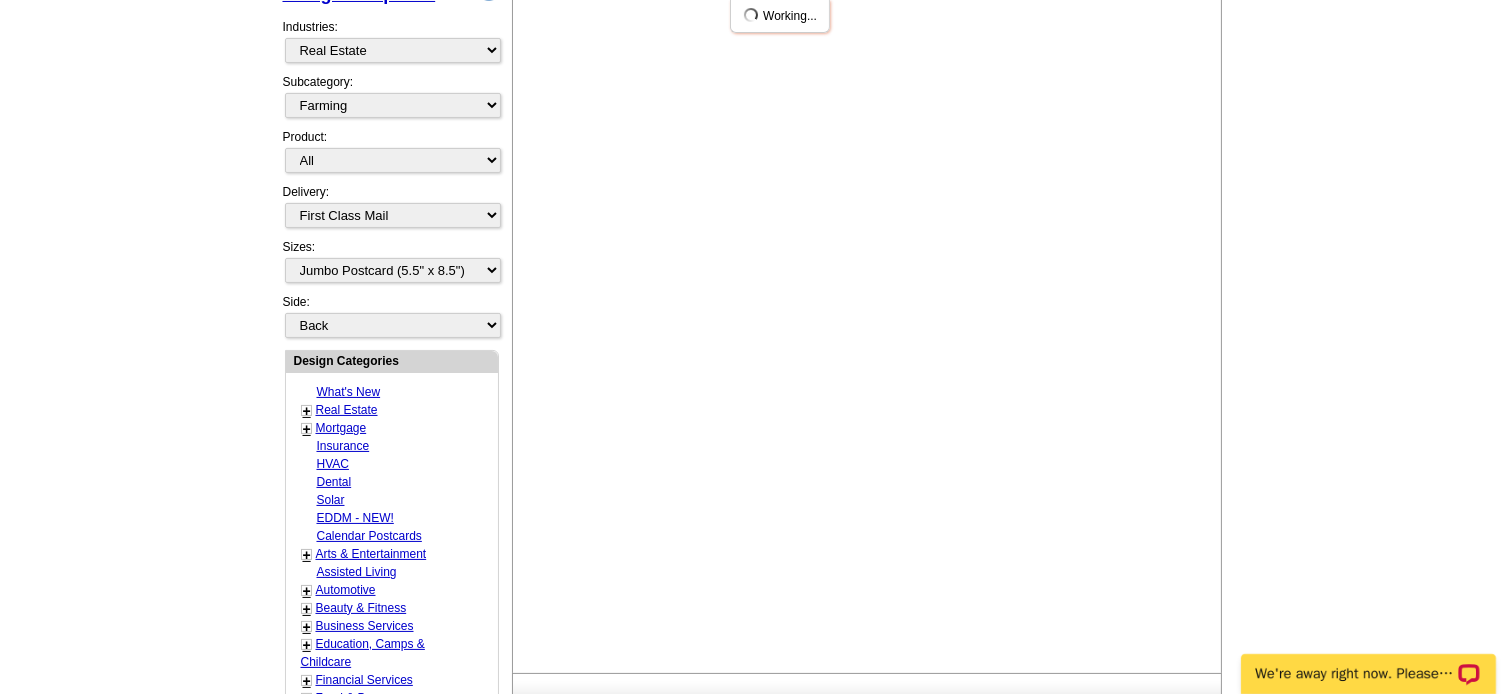 scroll, scrollTop: 0, scrollLeft: 0, axis: both 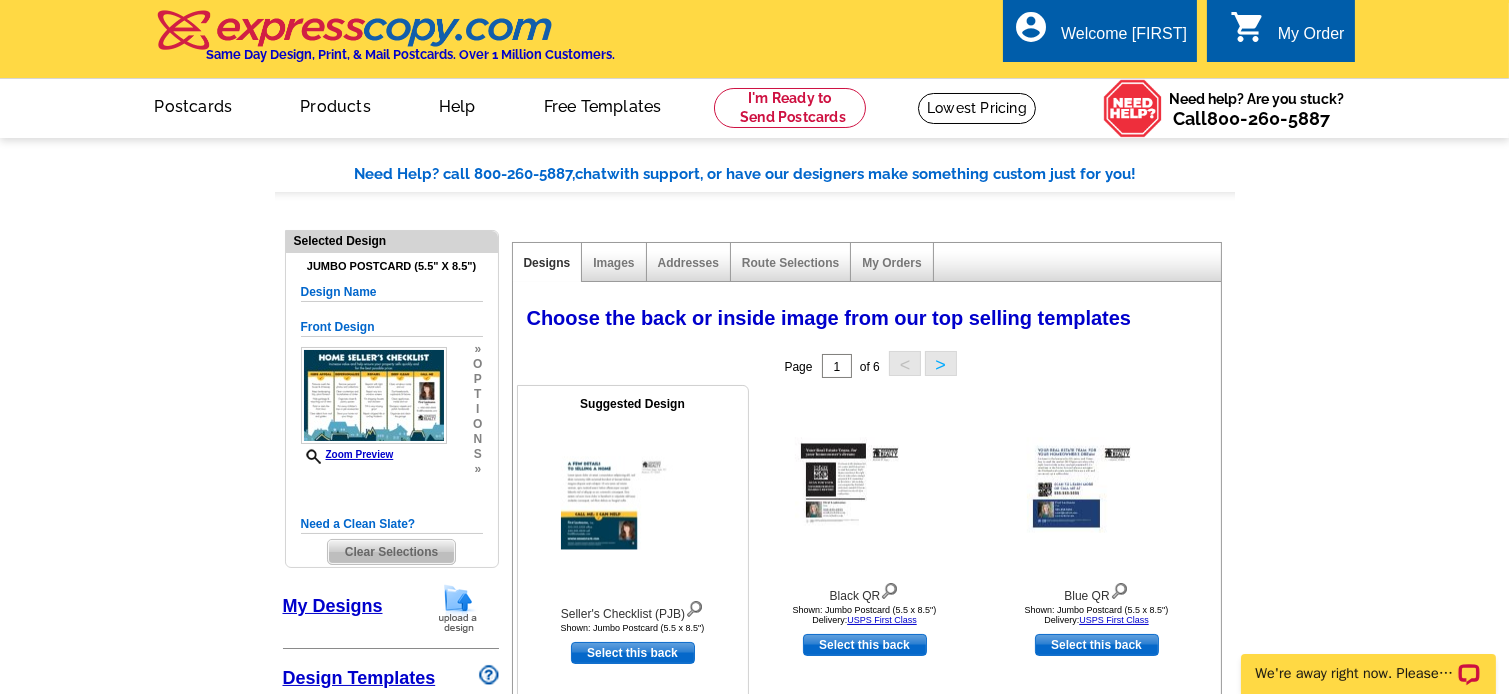 click at bounding box center [633, 503] 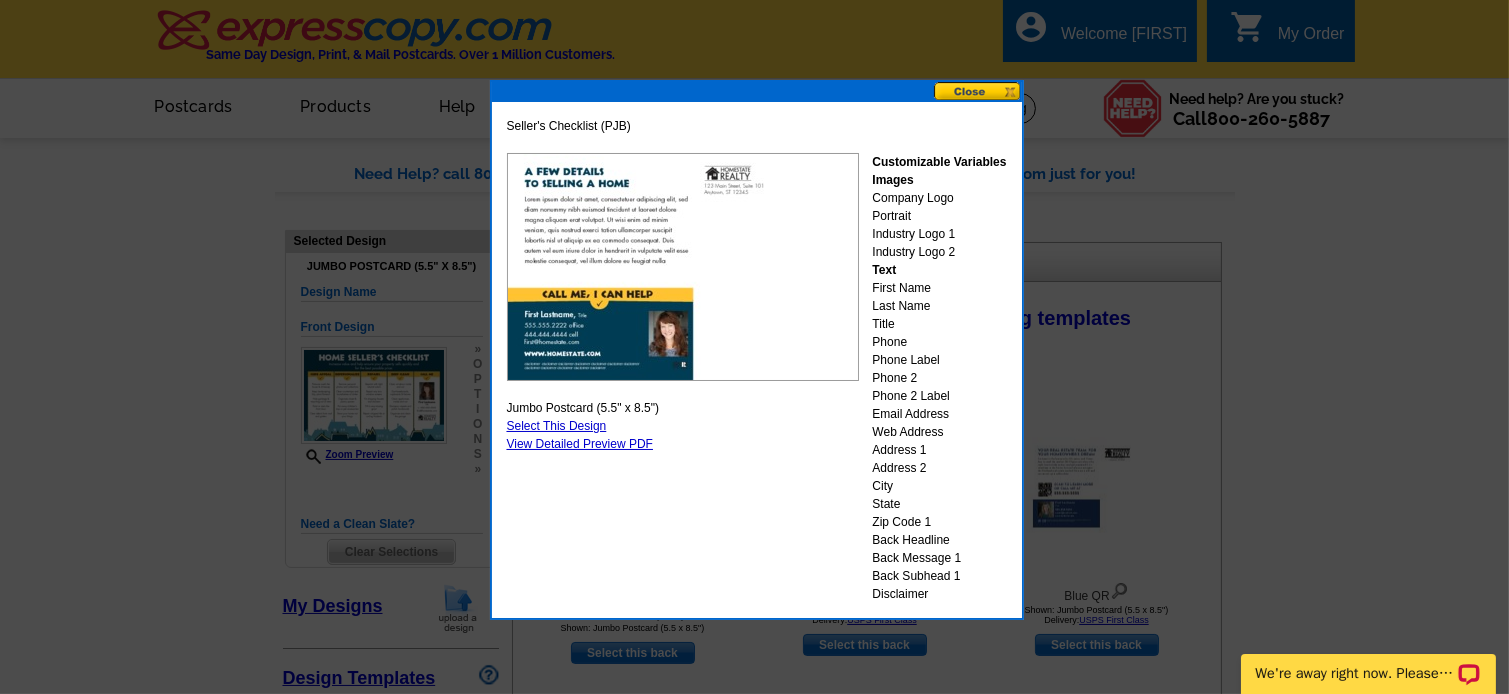 click on "Select This Design" at bounding box center [557, 426] 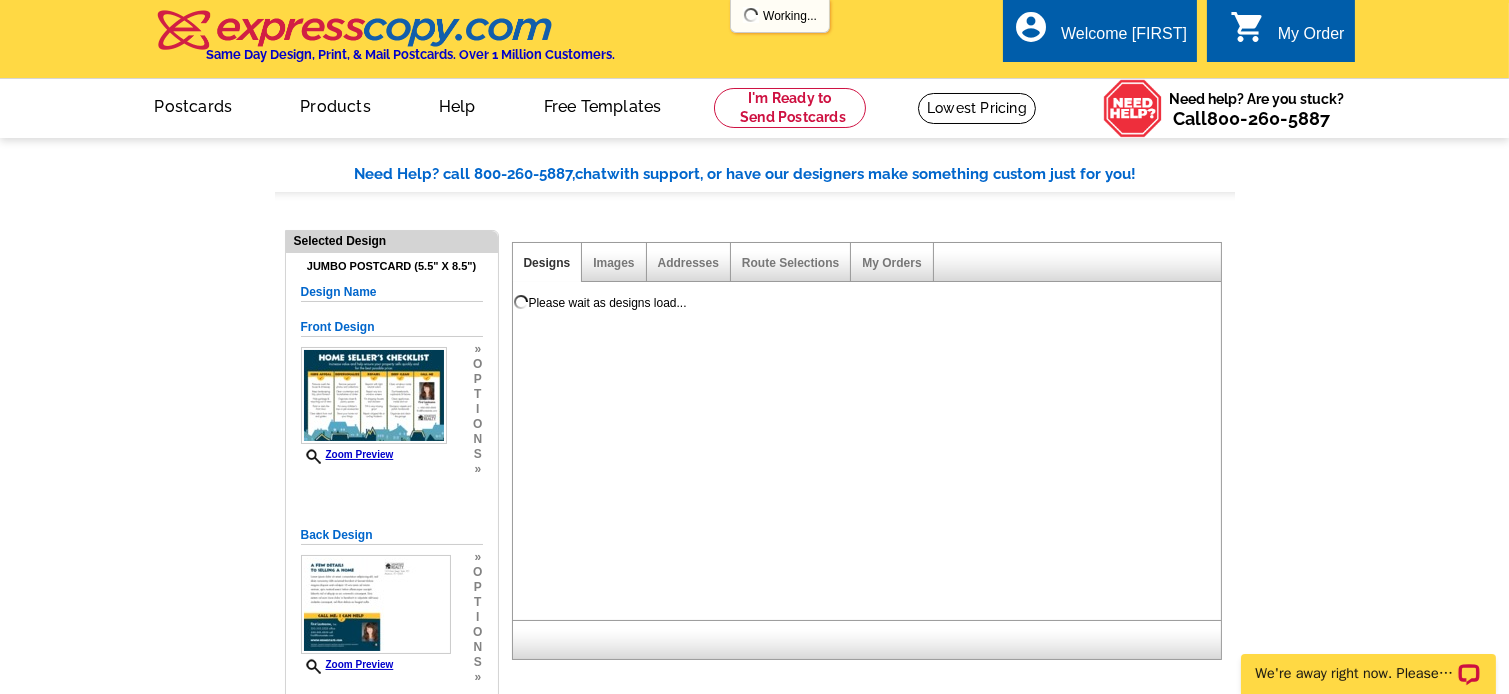 scroll, scrollTop: 0, scrollLeft: 0, axis: both 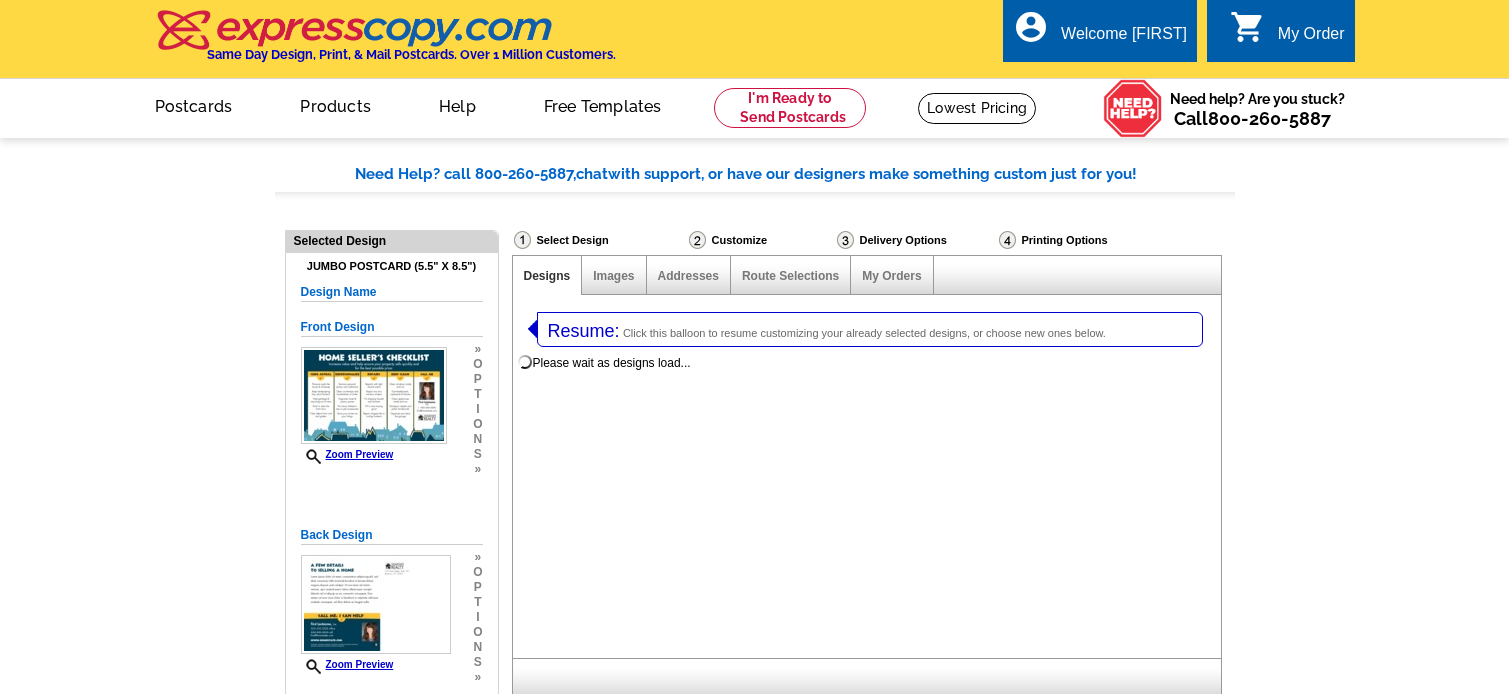 select 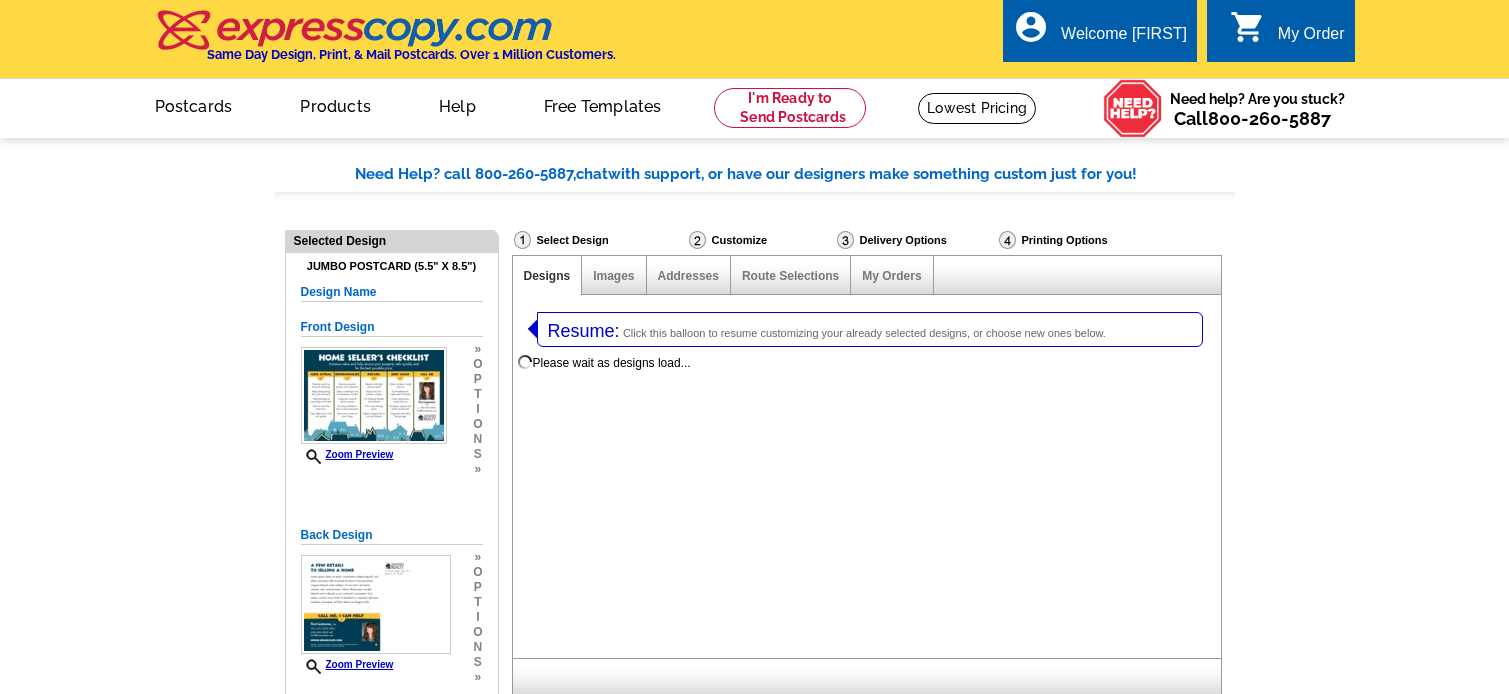 select on "1" 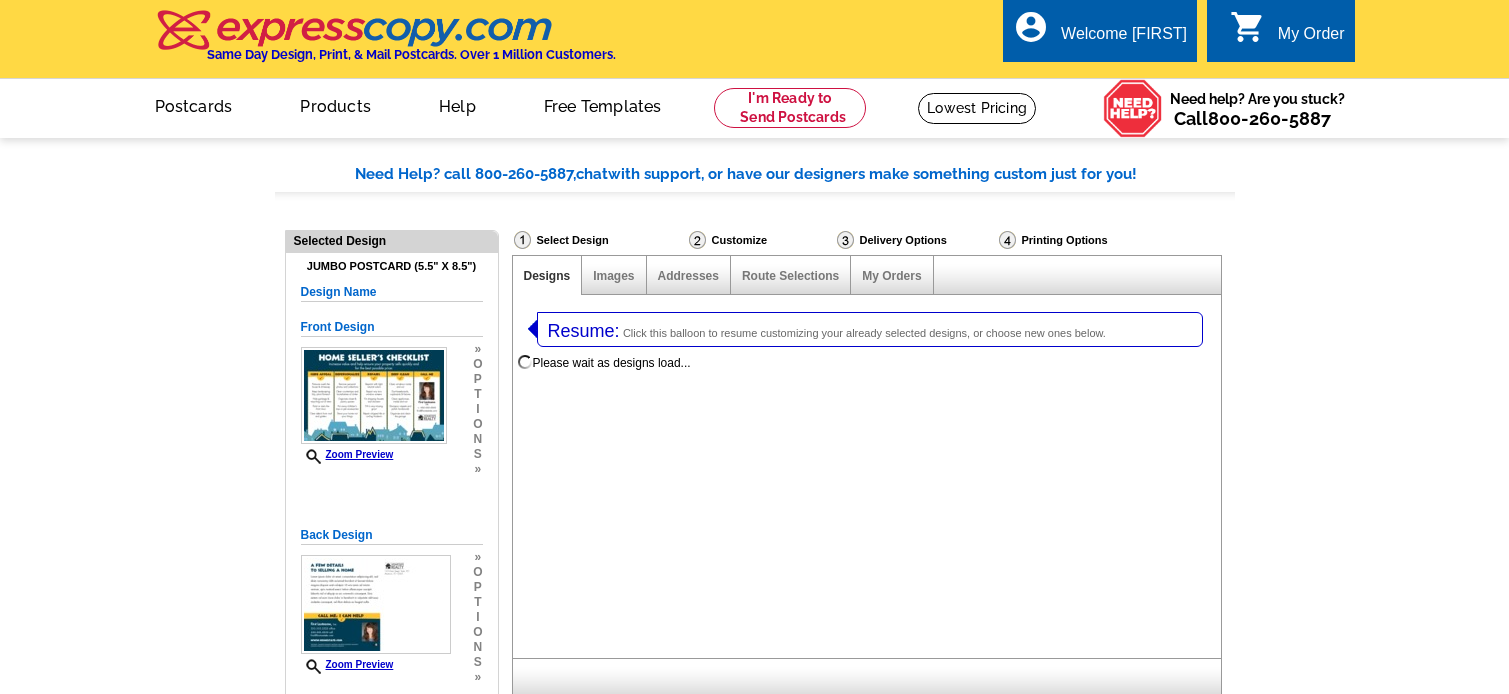 select on "2" 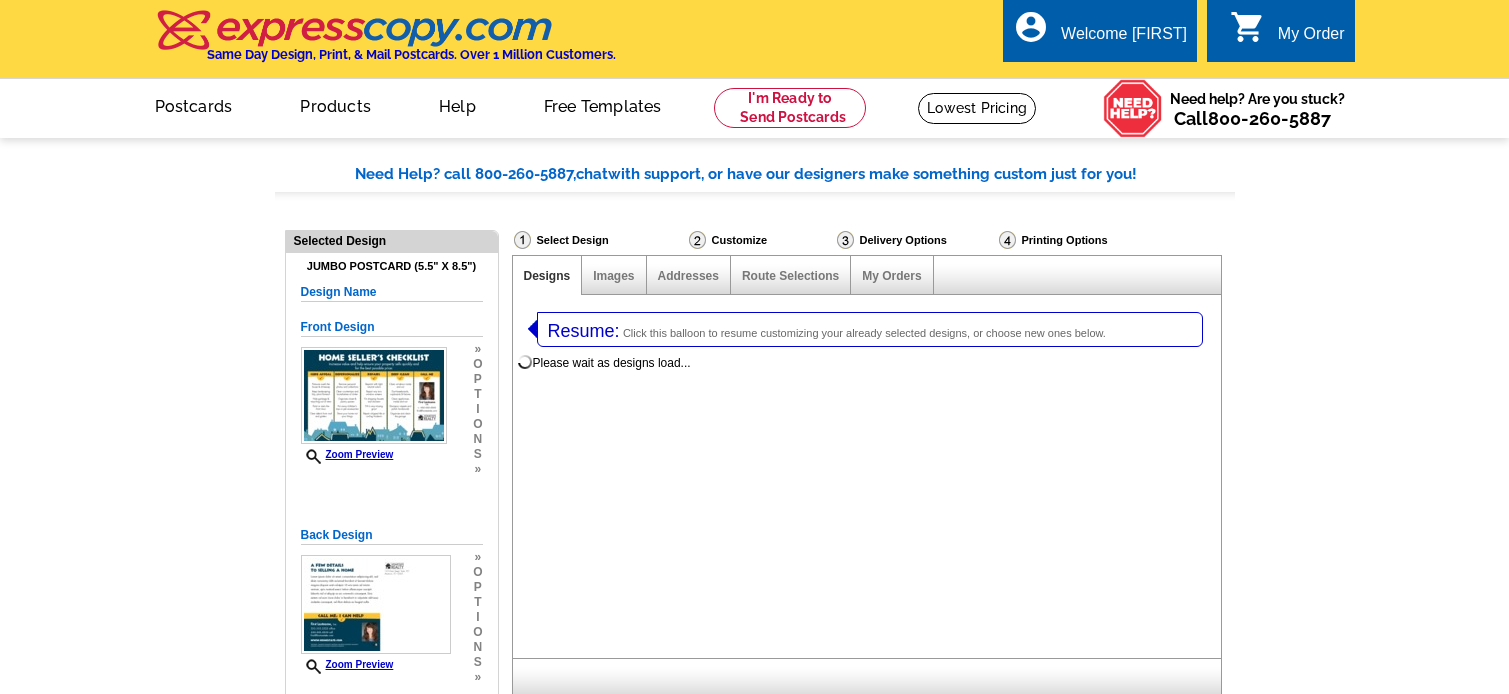 scroll, scrollTop: 0, scrollLeft: 0, axis: both 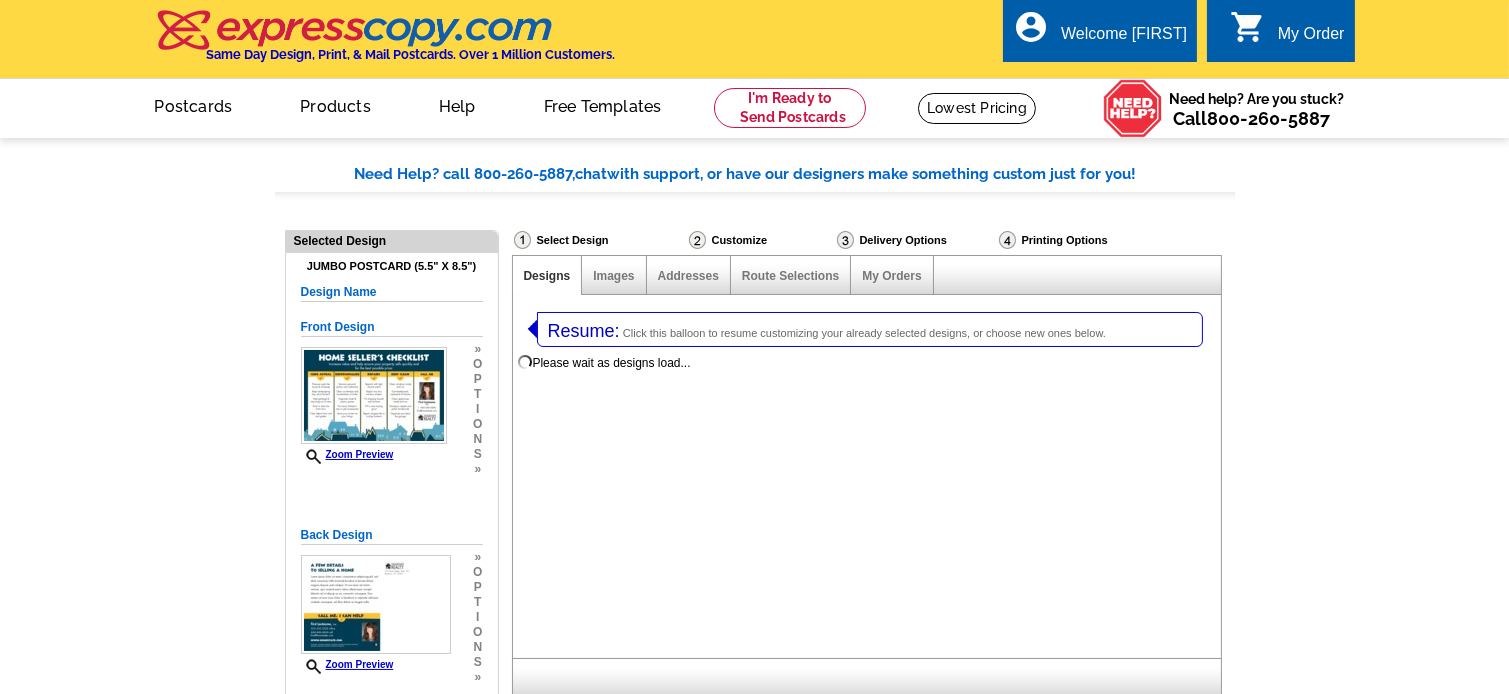 select on "785" 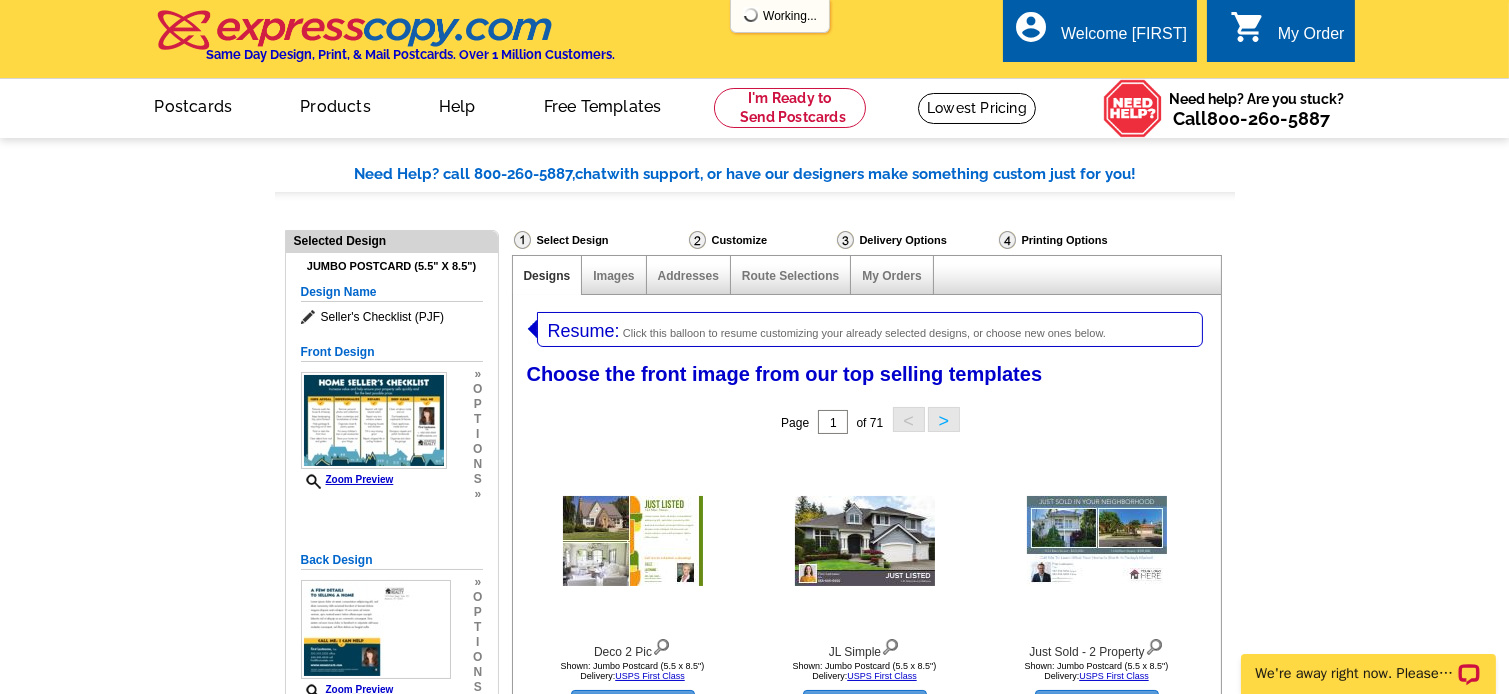 scroll, scrollTop: 0, scrollLeft: 0, axis: both 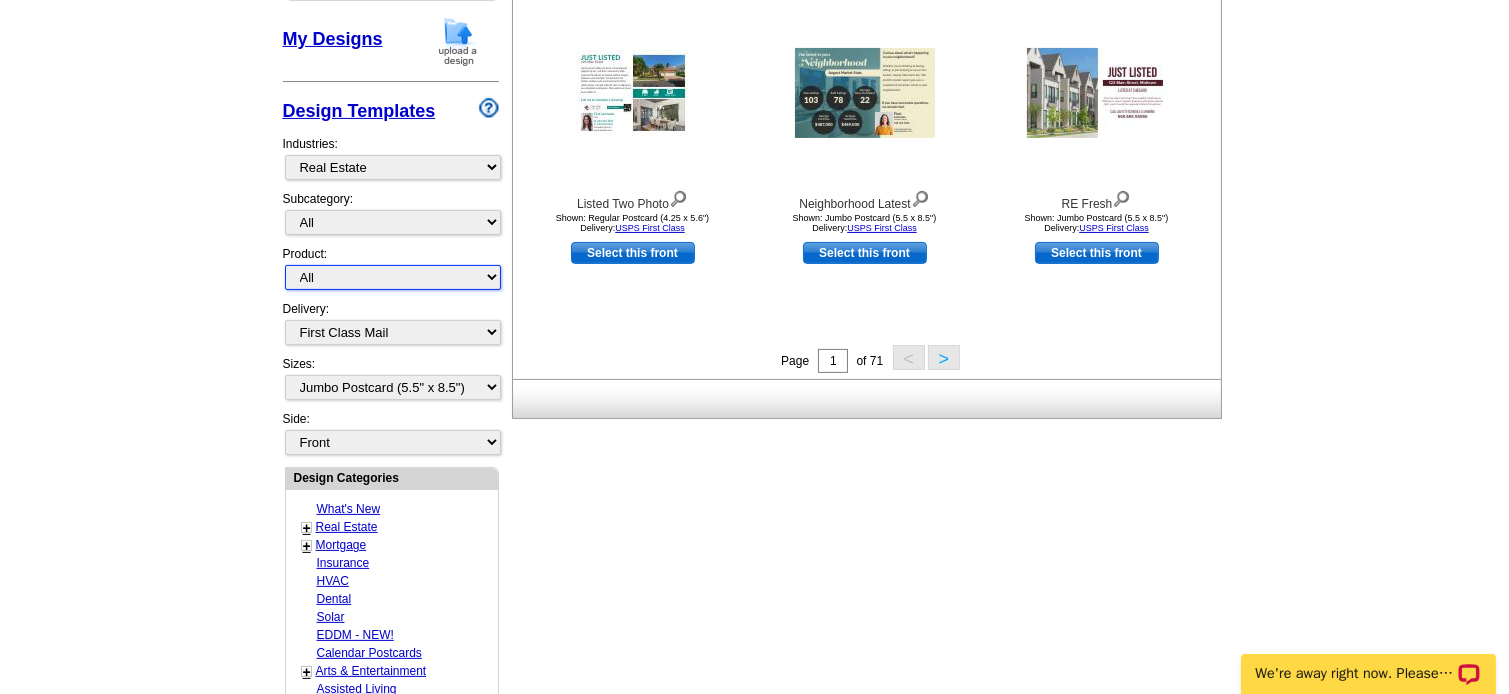 click on "All
Postcards
Letters and flyers
Business Cards
Door Hangers
Greeting Cards" at bounding box center [393, 277] 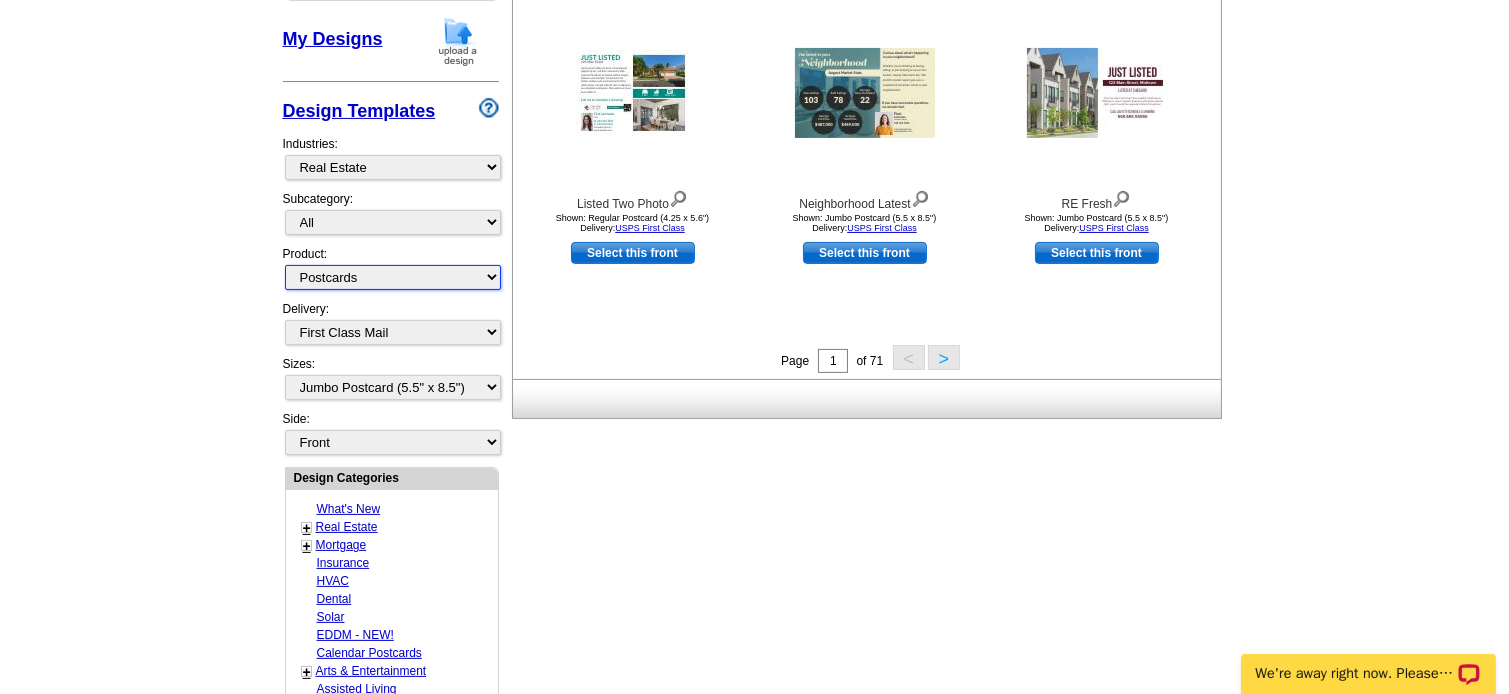 click on "All
Postcards
Letters and flyers
Business Cards
Door Hangers
Greeting Cards" at bounding box center (393, 277) 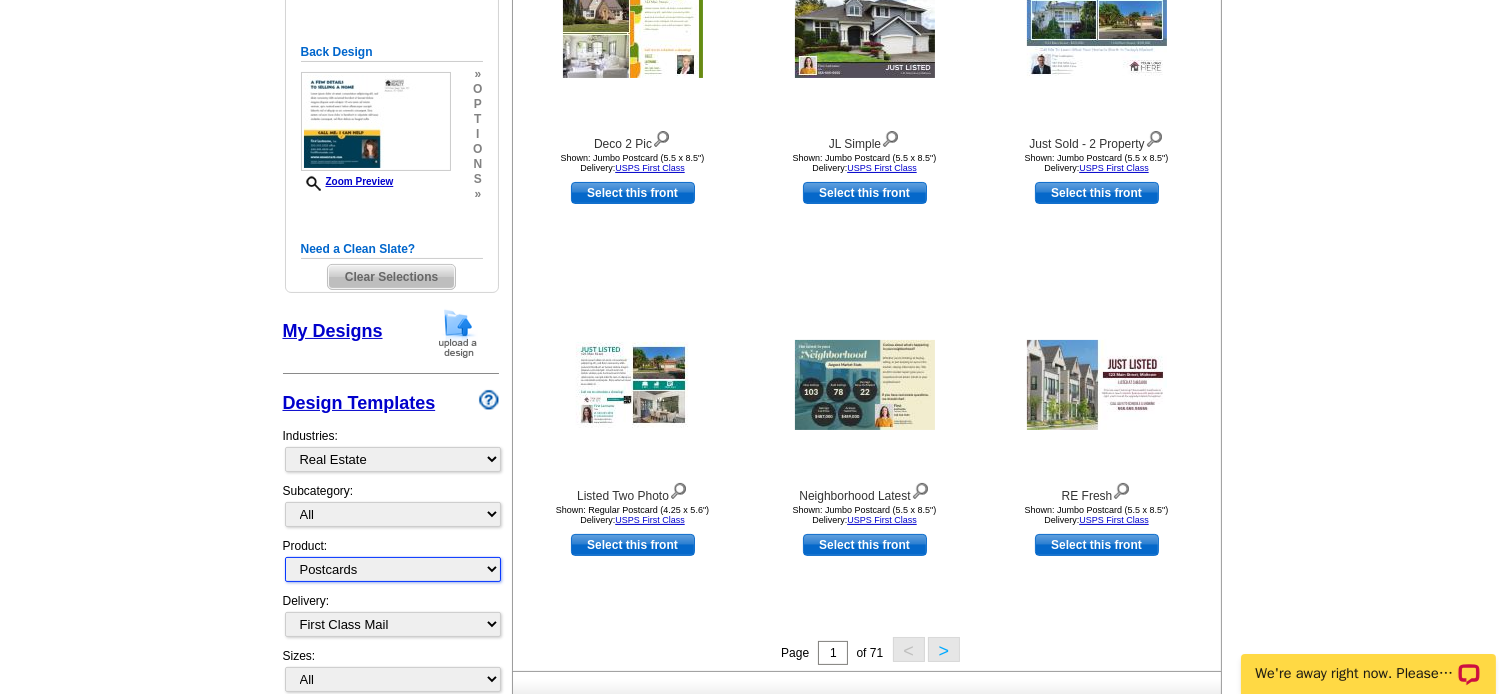 scroll, scrollTop: 708, scrollLeft: 0, axis: vertical 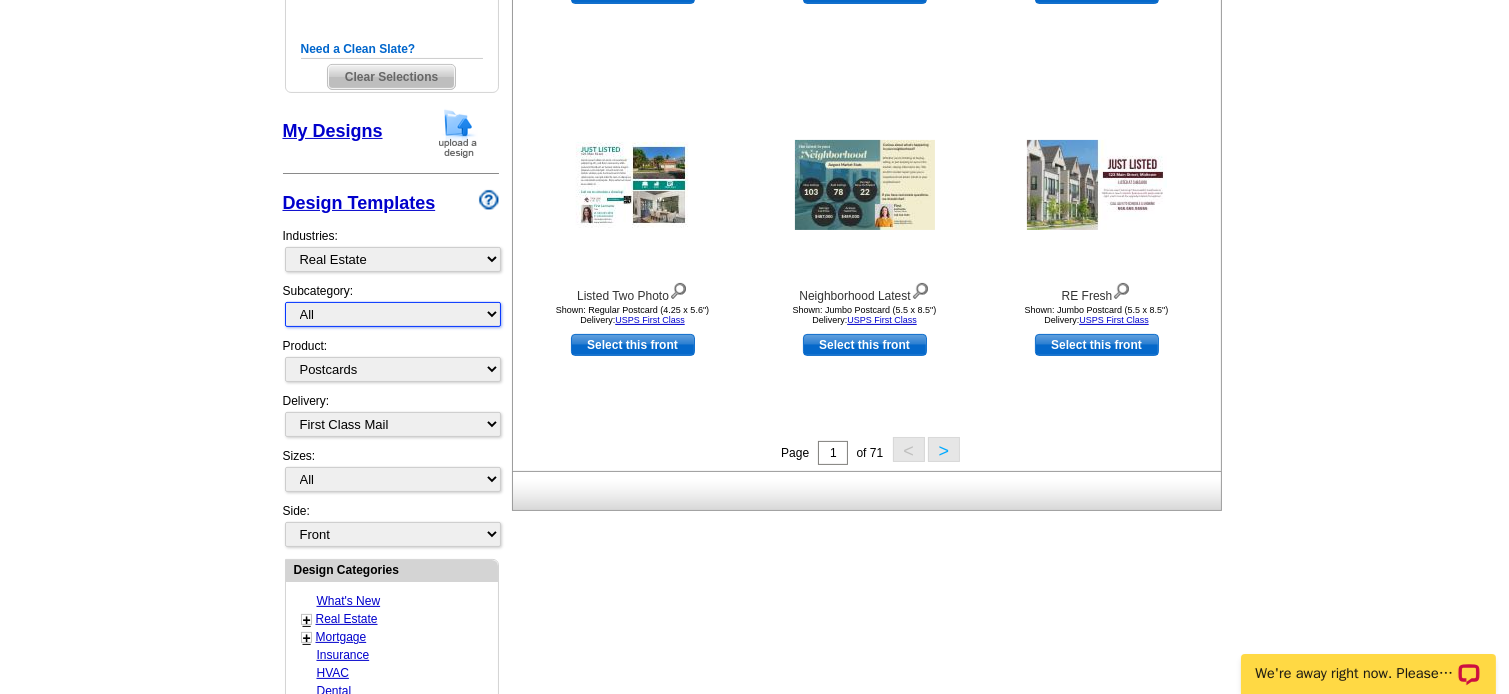 click on "All RE/MAX® Referrals Keller Williams® Berkshire Hathaway Home Services Century 21 Commercial Real Estate QR Code Cards 1st Time Home Buyer Distressed Homeowners Social Networking Farming Just Listed Just Sold Open House Market Report" at bounding box center [393, 314] 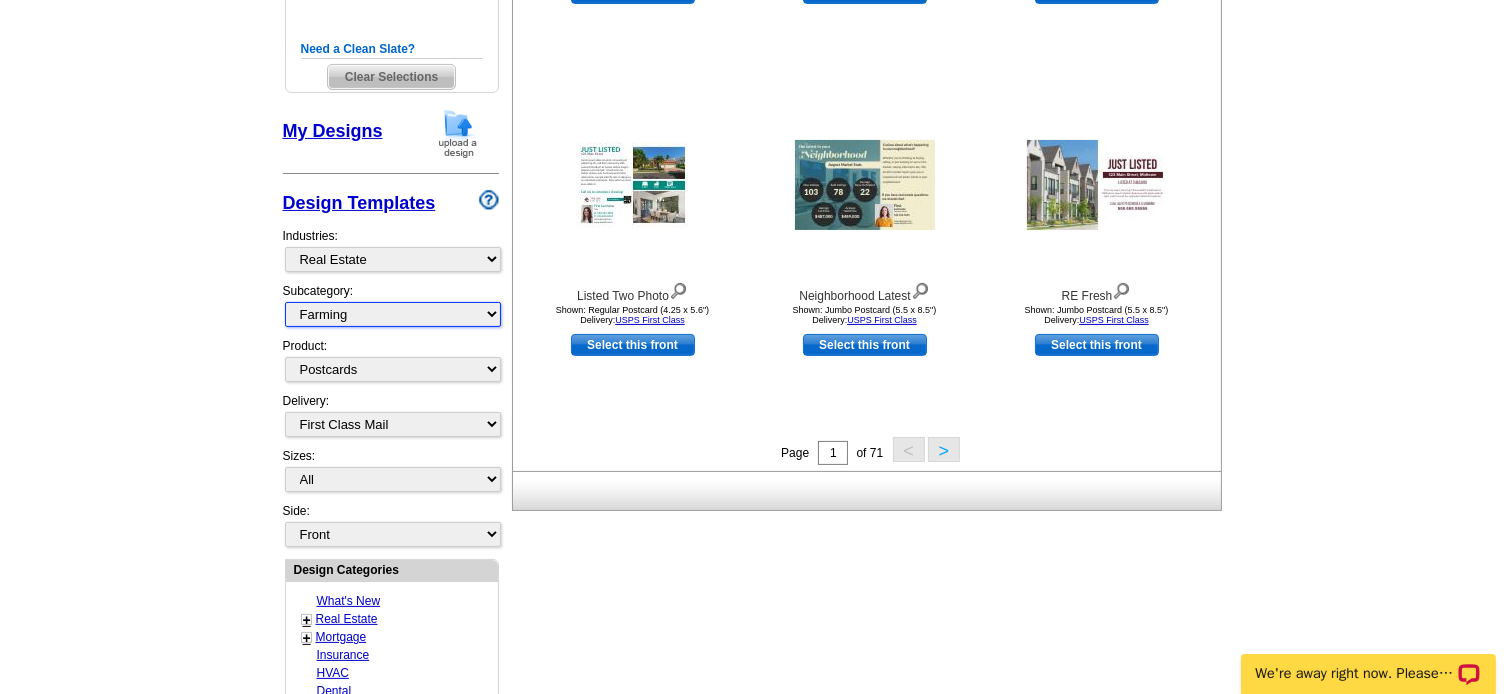 click on "All RE/MAX® Referrals Keller Williams® Berkshire Hathaway Home Services Century 21 Commercial Real Estate QR Code Cards 1st Time Home Buyer Distressed Homeowners Social Networking Farming Just Listed Just Sold Open House Market Report" at bounding box center (393, 314) 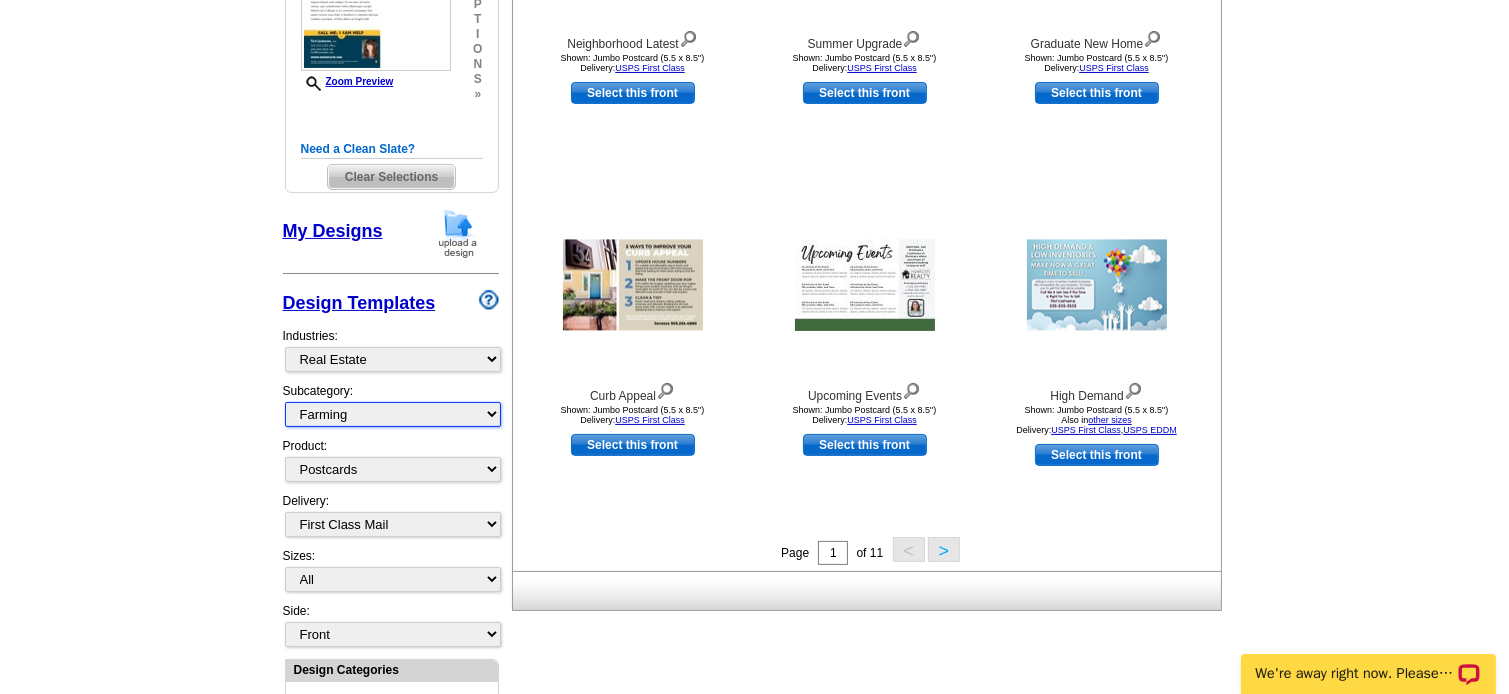 scroll, scrollTop: 808, scrollLeft: 0, axis: vertical 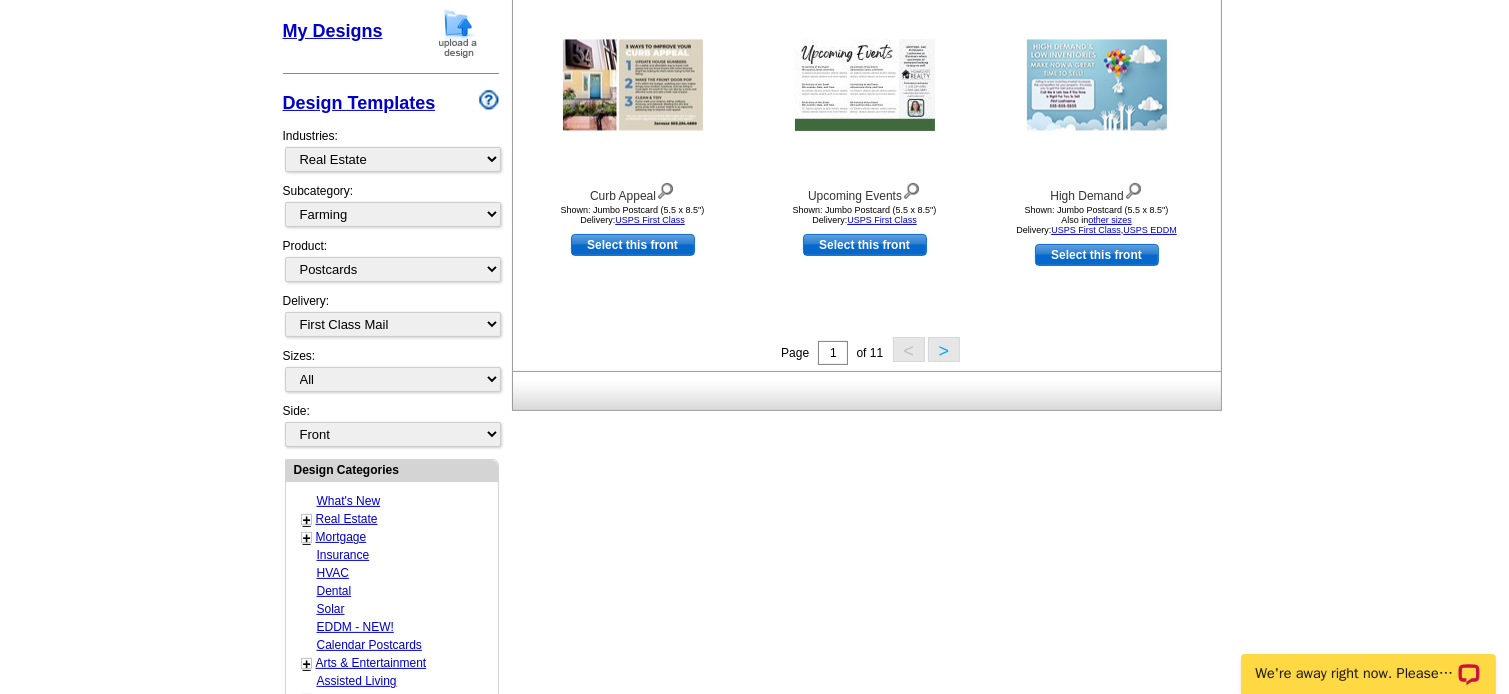 click on "Real Estate" at bounding box center (347, 519) 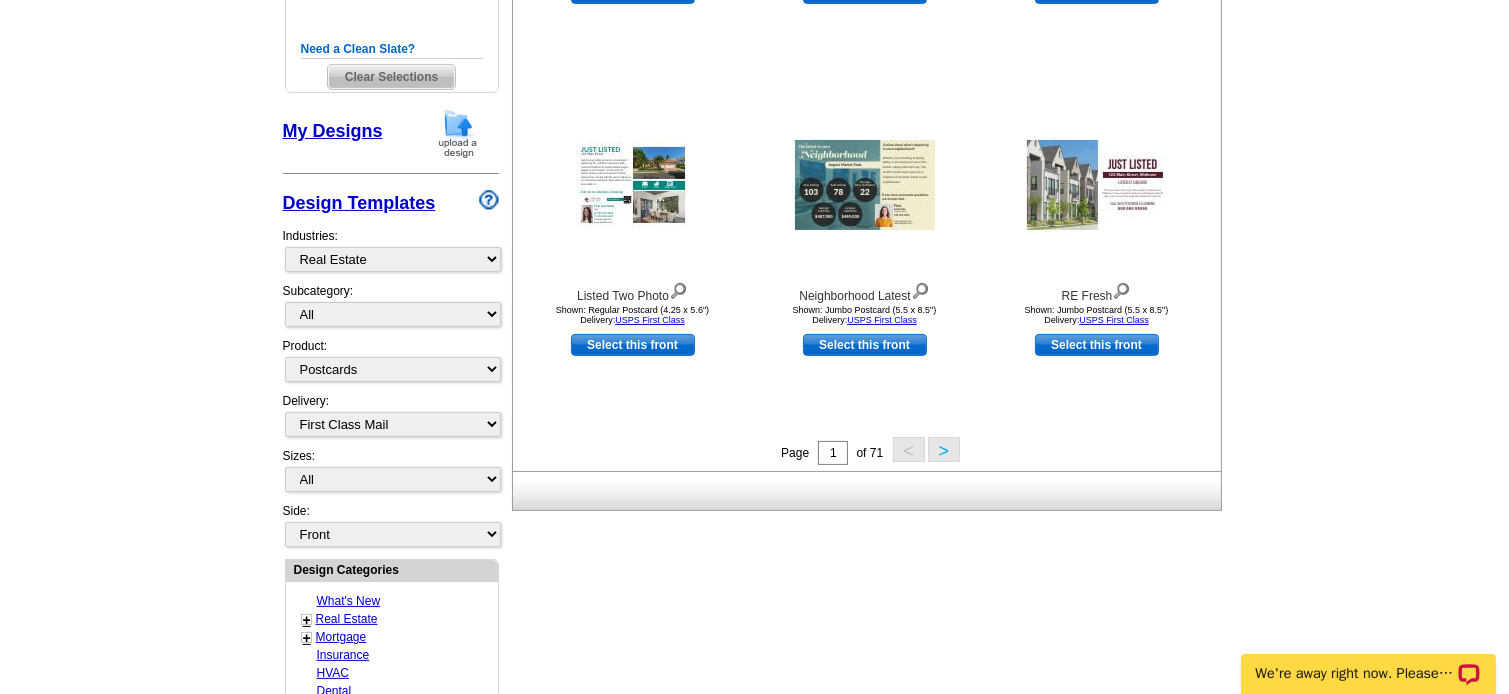 scroll, scrollTop: 808, scrollLeft: 0, axis: vertical 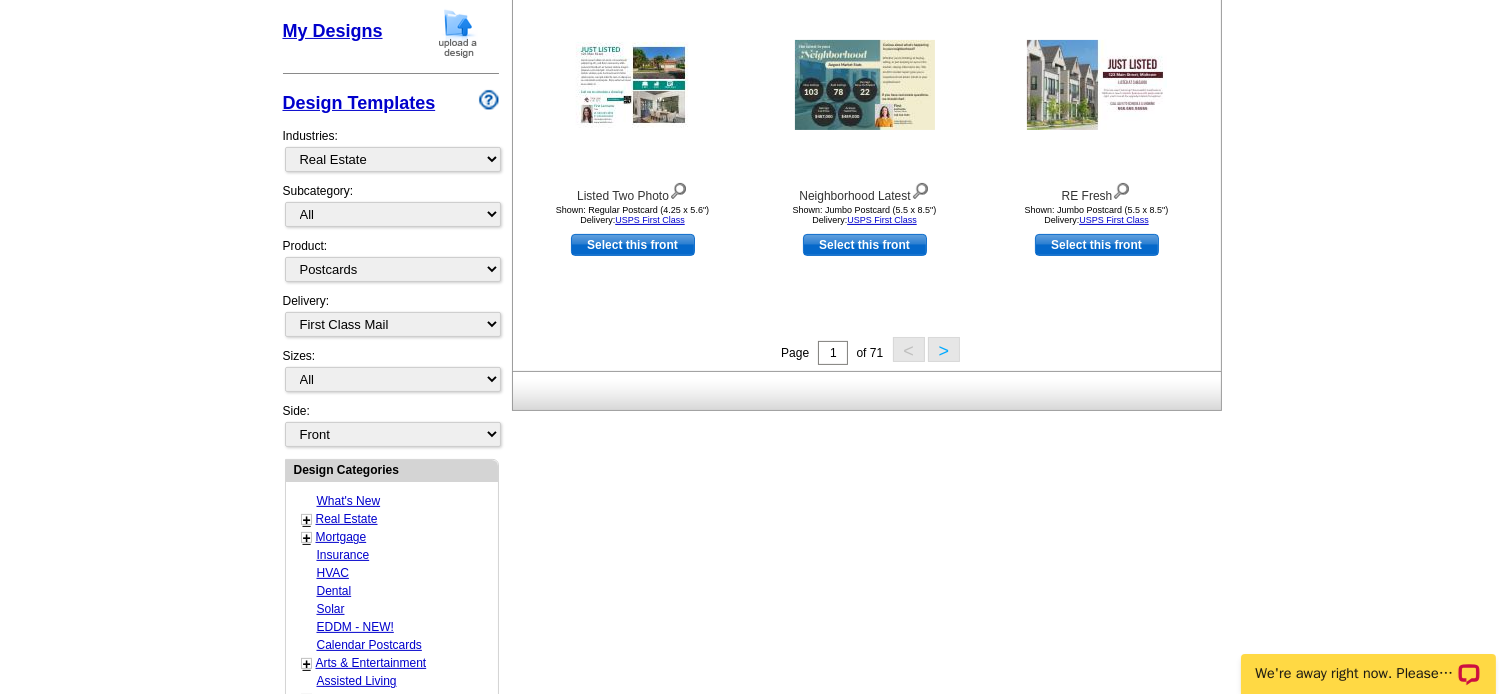 click on "+" at bounding box center (307, 520) 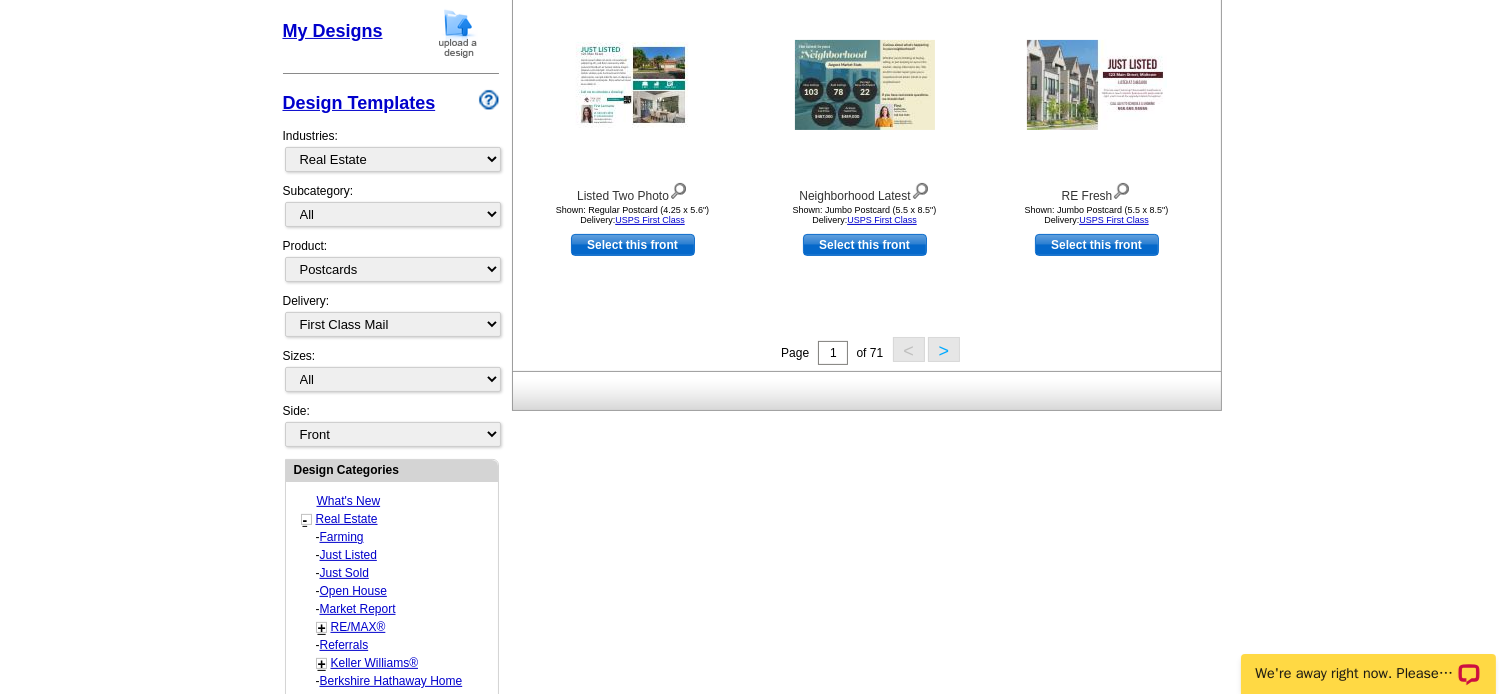 click on "Open House" at bounding box center (342, 537) 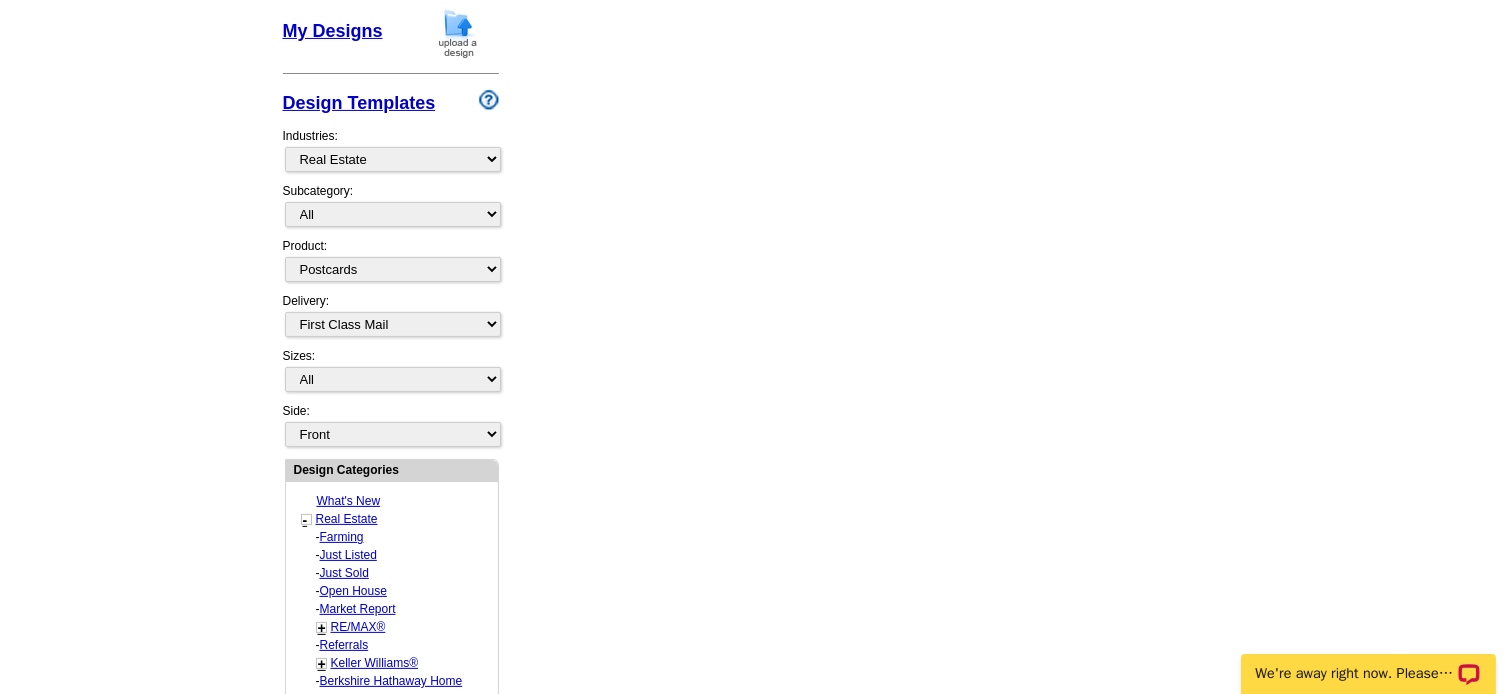 select on "792" 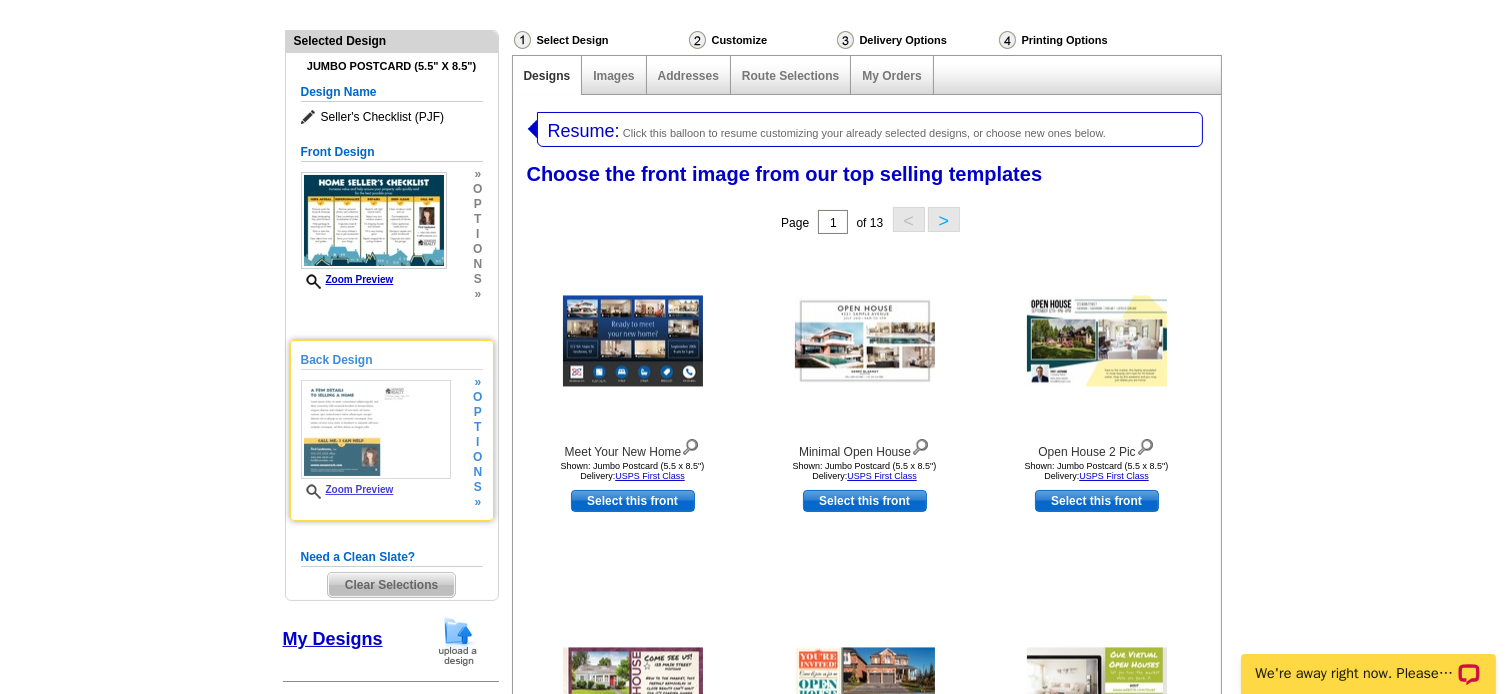 scroll, scrollTop: 400, scrollLeft: 0, axis: vertical 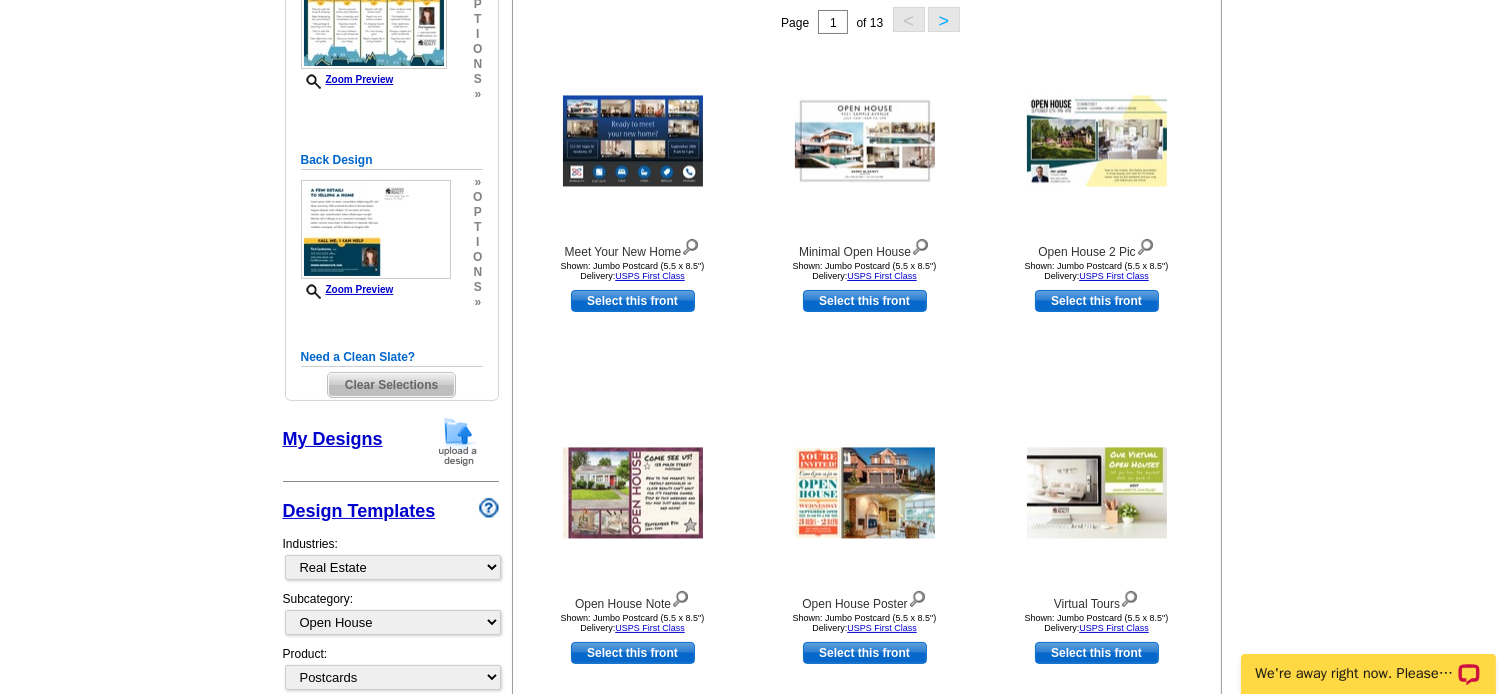 click on "Clear Selections" at bounding box center [391, 385] 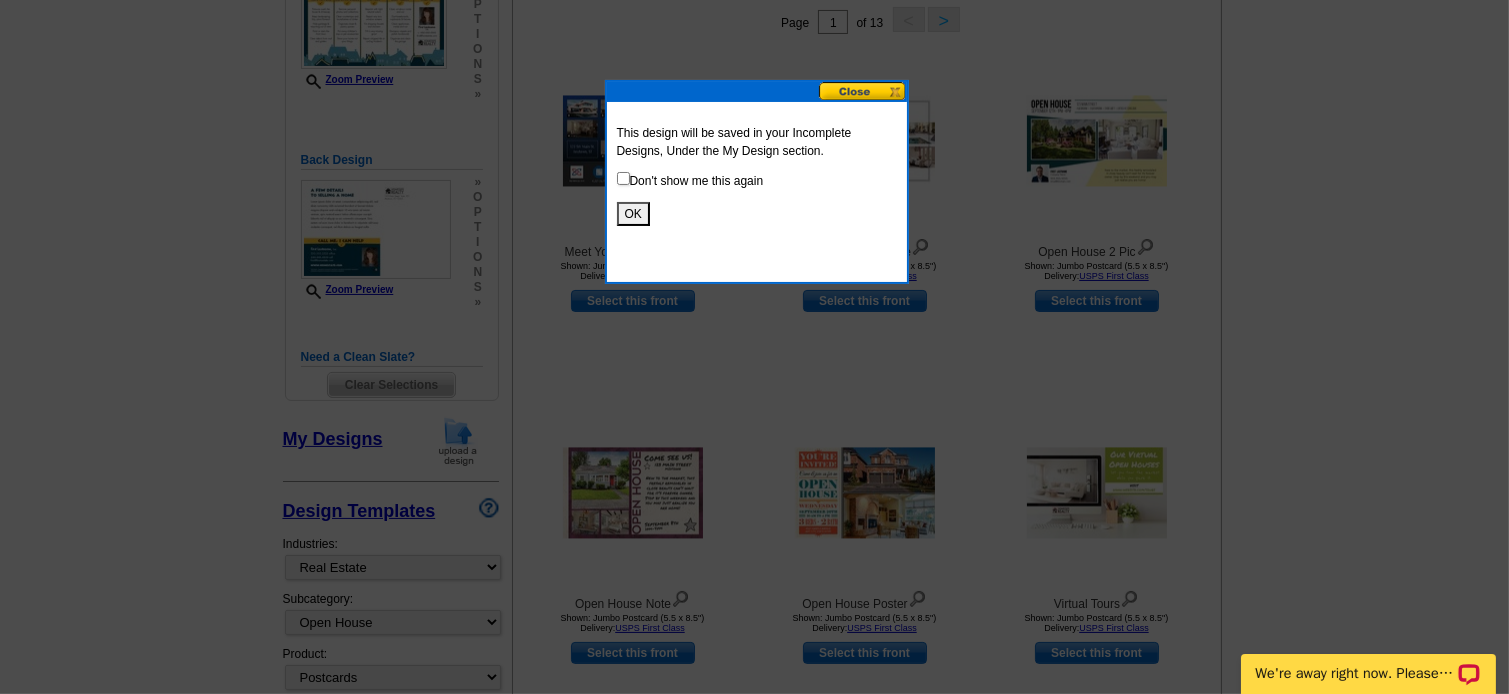 click on "OK" at bounding box center [633, 214] 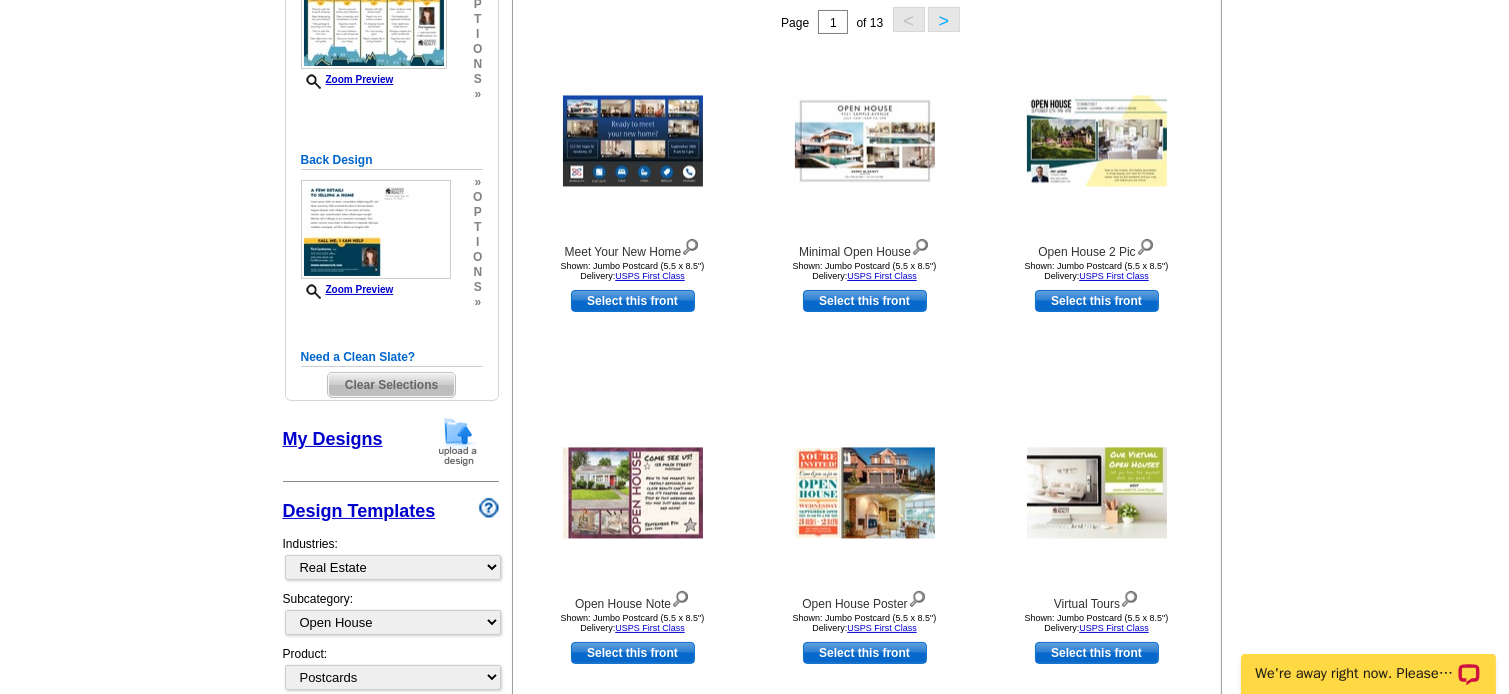 click on "Clear Selections" at bounding box center [391, 385] 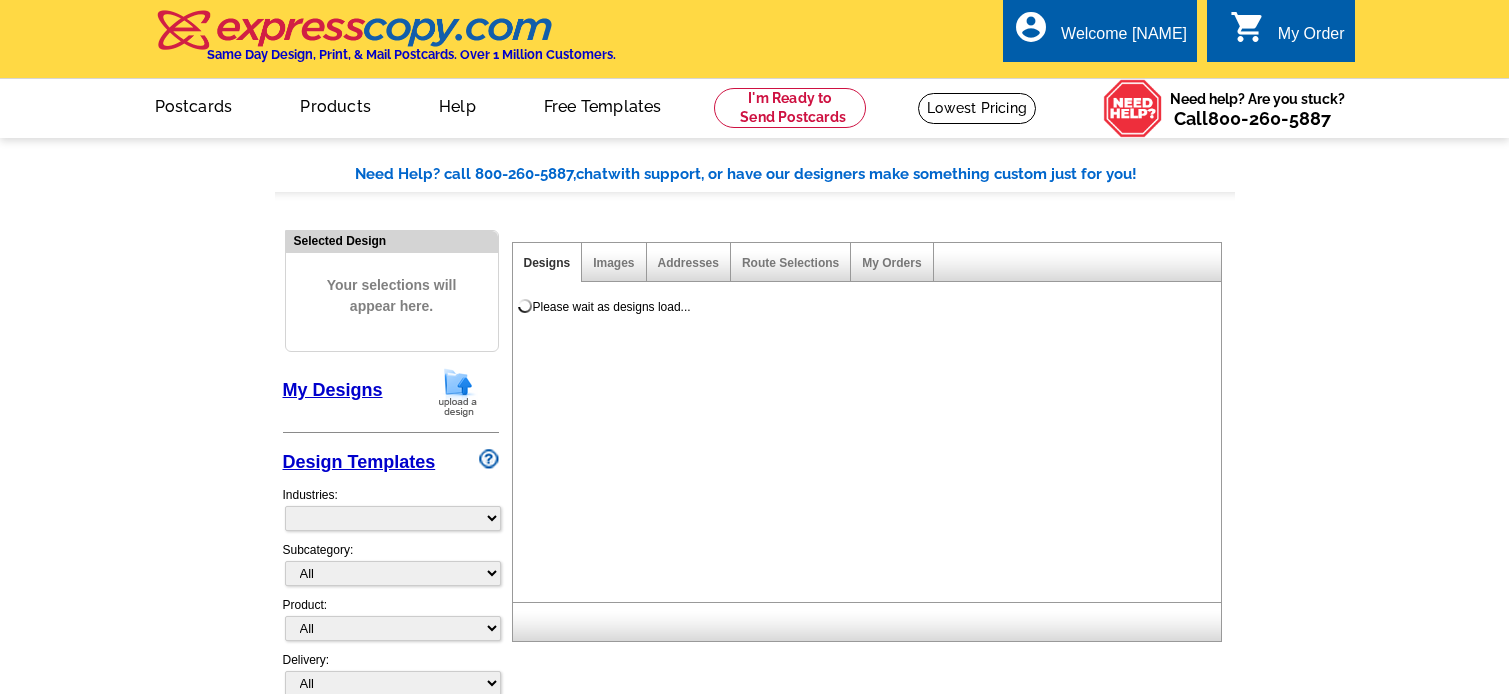 scroll, scrollTop: 0, scrollLeft: 0, axis: both 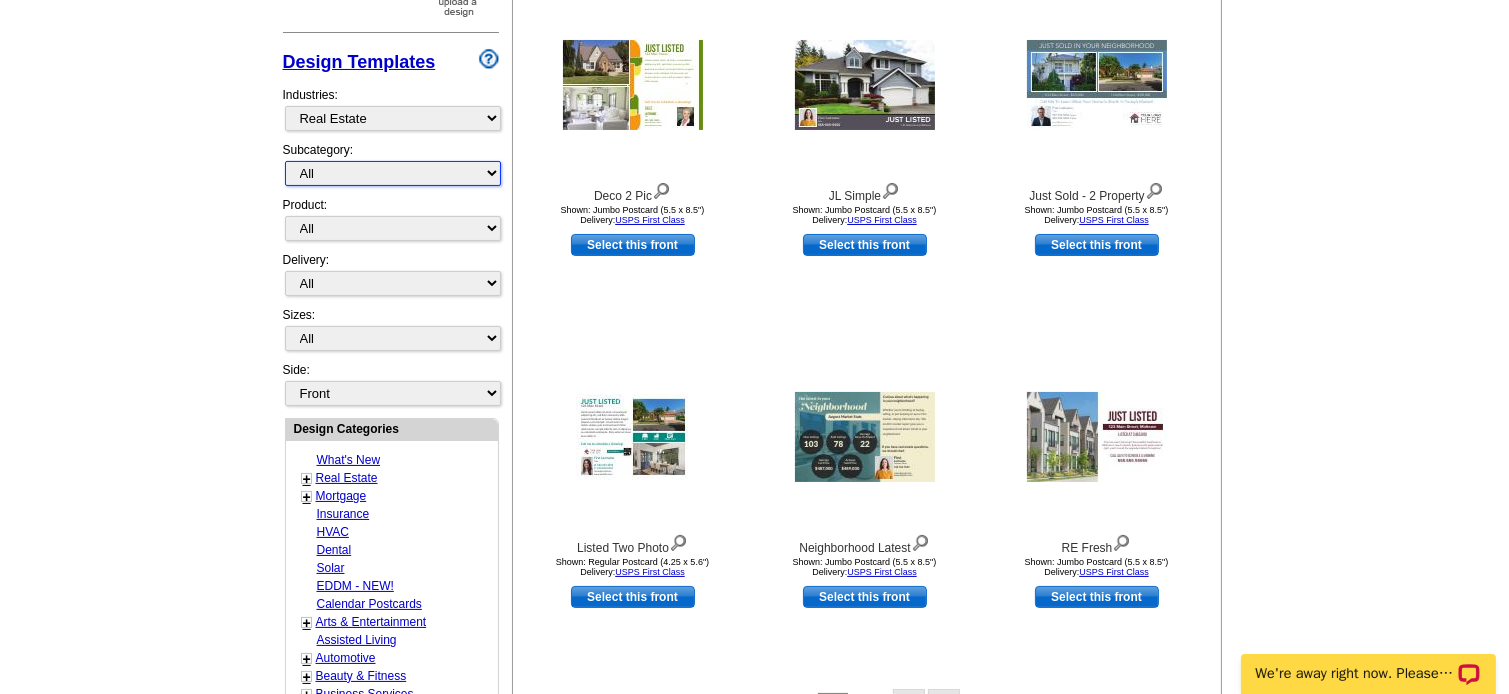 click on "All RE/MAX® Referrals Keller Williams® Berkshire Hathaway Home Services Century 21 Commercial Real Estate QR Code Cards 1st Time Home Buyer Distressed Homeowners Social Networking Farming Just Listed Just Sold Open House Market Report" at bounding box center (393, 173) 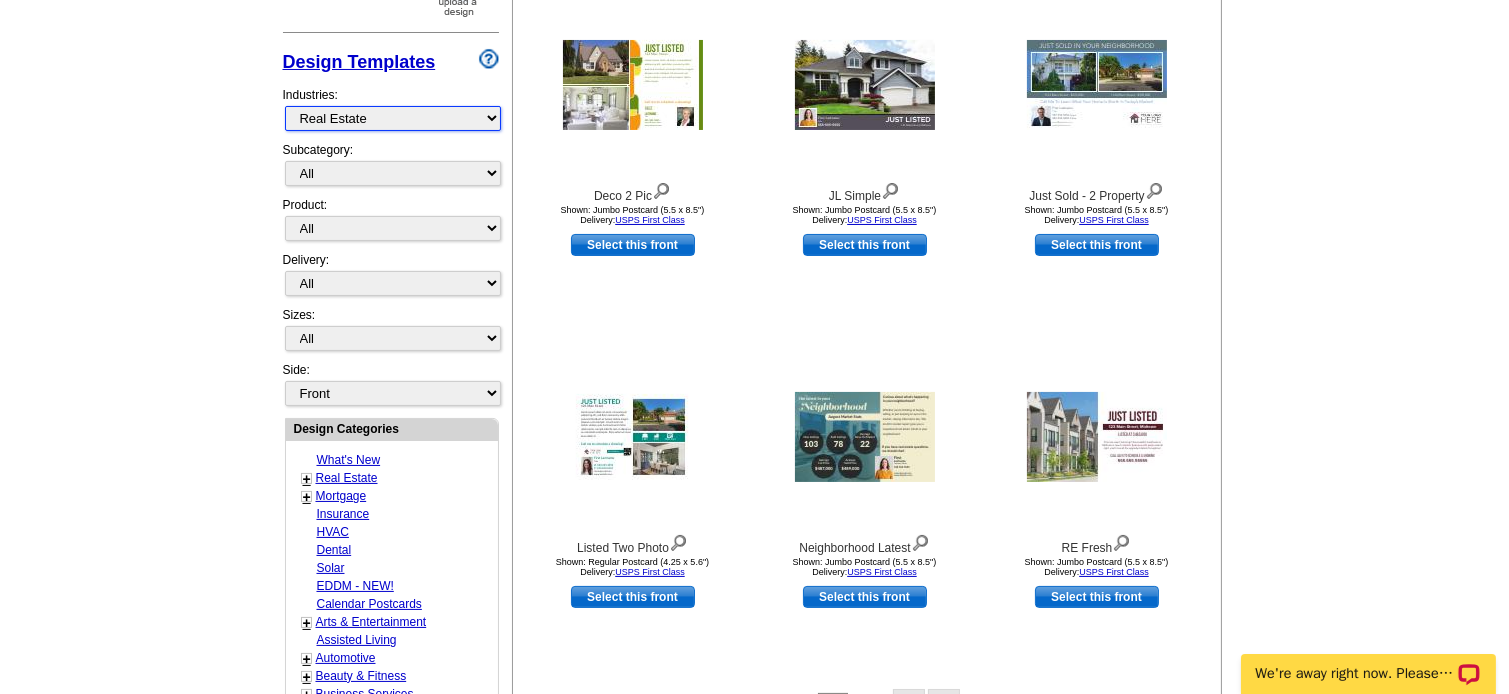 click on "What's New Real Estate Mortgage Insurance HVAC Dental Solar EDDM - NEW! Calendar Postcards Arts & Entertainment Assisted Living Automotive Beauty & Fitness Business Services Education, Camps & Childcare Financial Services Food & Beverage Healthcare Holiday Home Services Keep-in-Touch Legal Non-Profit Personal Projects Pets & Veterinarians Photo Cards Religion & Faith Retail Seasonal Sports & Recreation Sports Schedules Travel Greeting Cards All Postcards All Flyers & Brochures All Business Cards All Door Hangers All Greeting Cards" at bounding box center [393, 118] 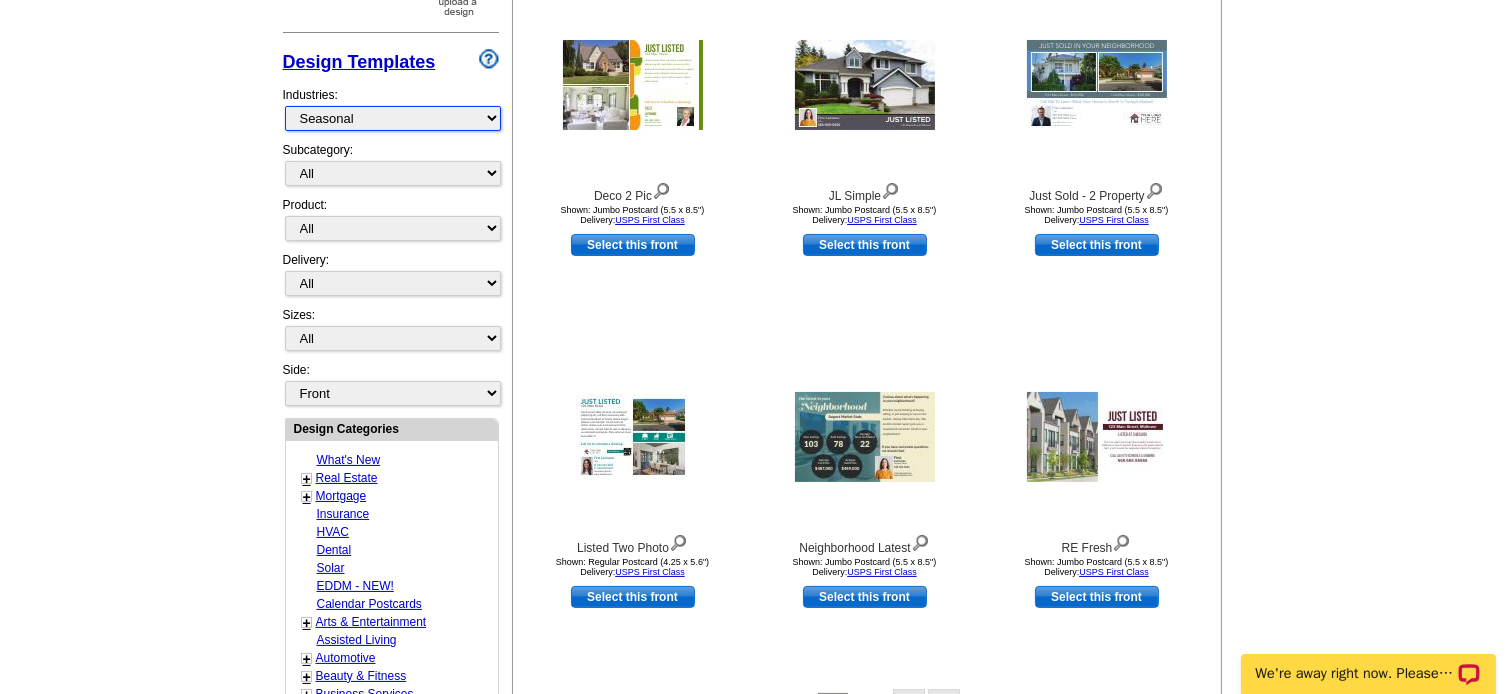 click on "What's New Real Estate Mortgage Insurance HVAC Dental Solar EDDM - NEW! Calendar Postcards Arts & Entertainment Assisted Living Automotive Beauty & Fitness Business Services Education, Camps & Childcare Financial Services Food & Beverage Healthcare Holiday Home Services Keep-in-Touch Legal Non-Profit Personal Projects Pets & Veterinarians Photo Cards Religion & Faith Retail Seasonal Sports & Recreation Sports Schedules Travel Greeting Cards All Postcards All Flyers & Brochures All Business Cards All Door Hangers All Greeting Cards" at bounding box center [393, 118] 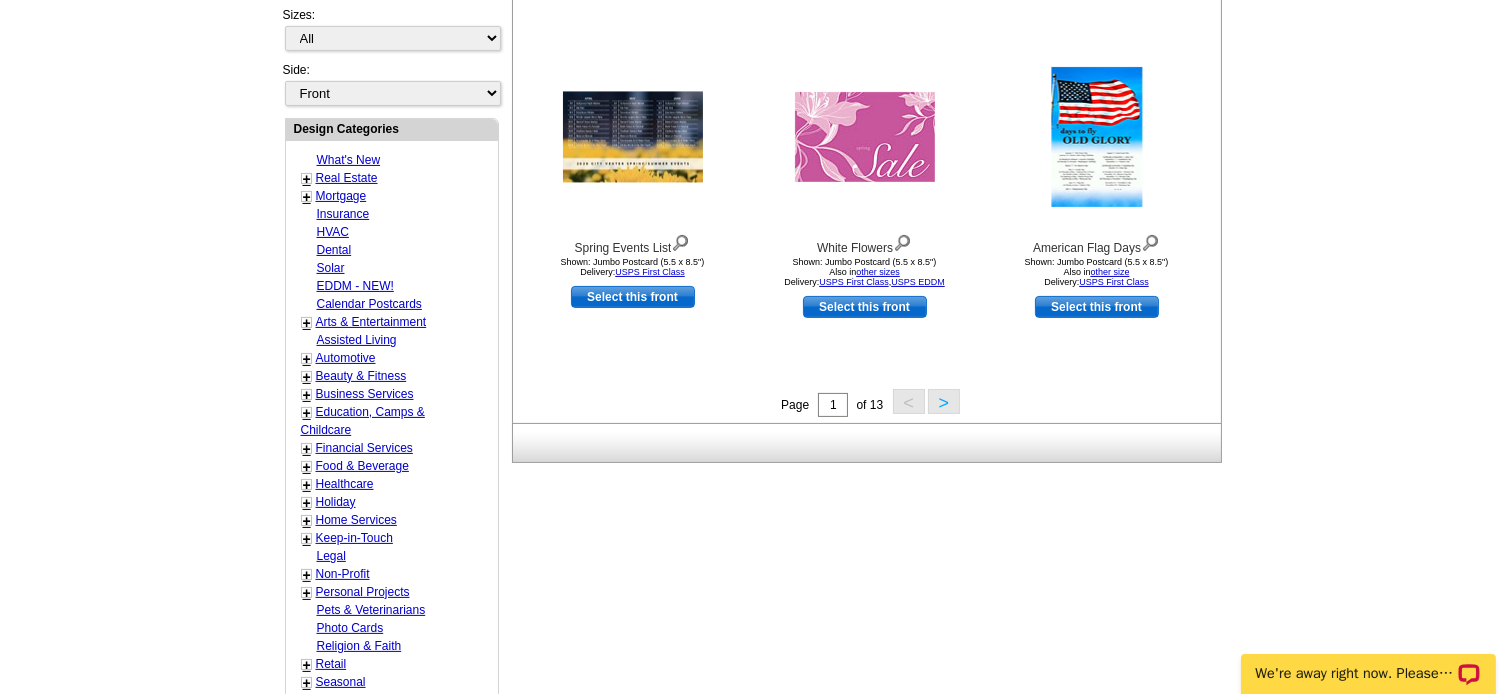 scroll, scrollTop: 600, scrollLeft: 0, axis: vertical 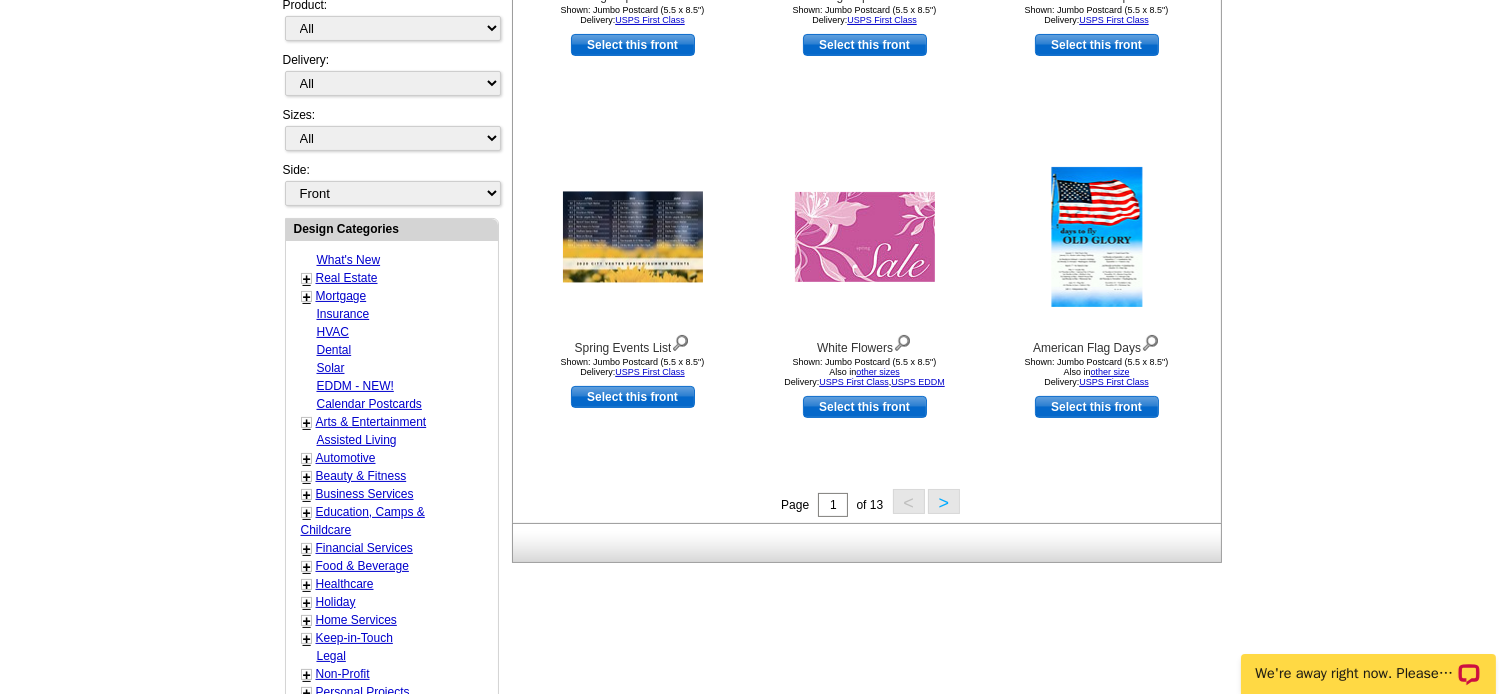 click on ">" at bounding box center [944, 501] 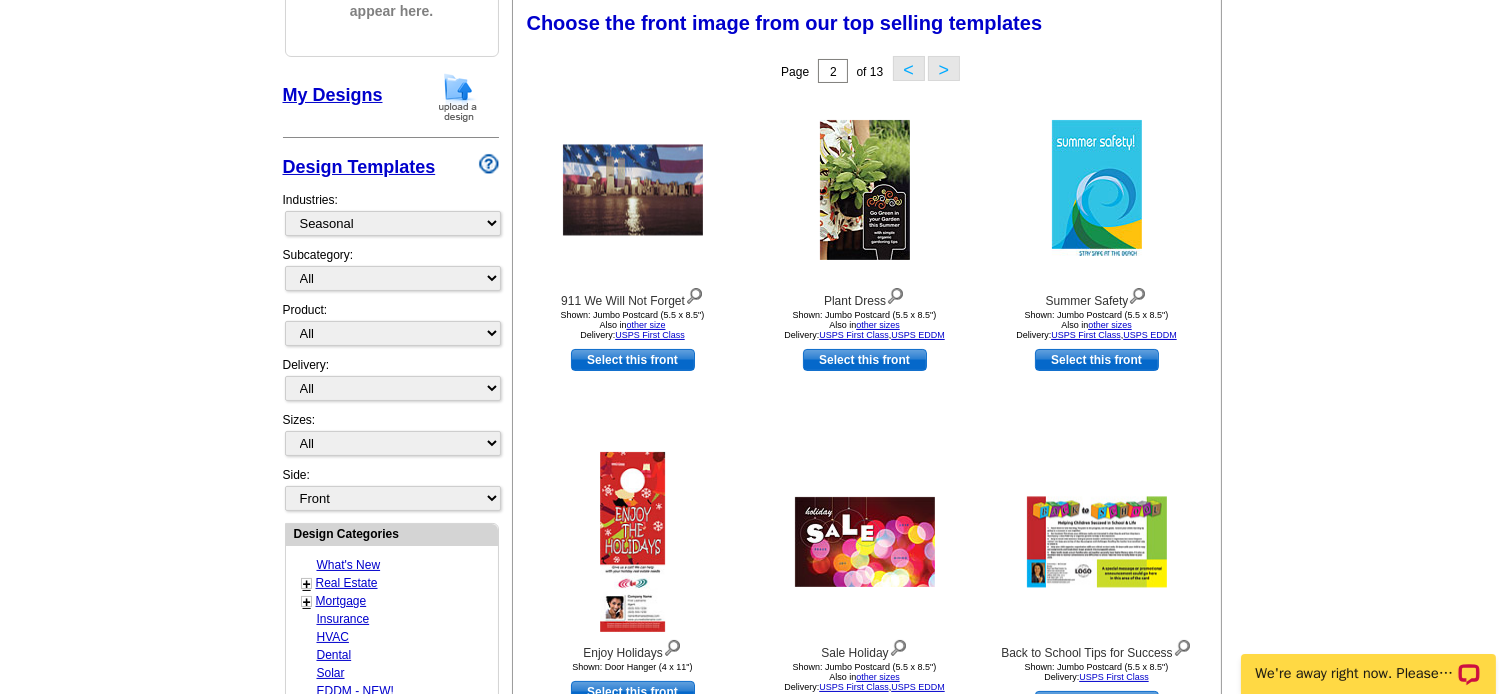 scroll, scrollTop: 195, scrollLeft: 0, axis: vertical 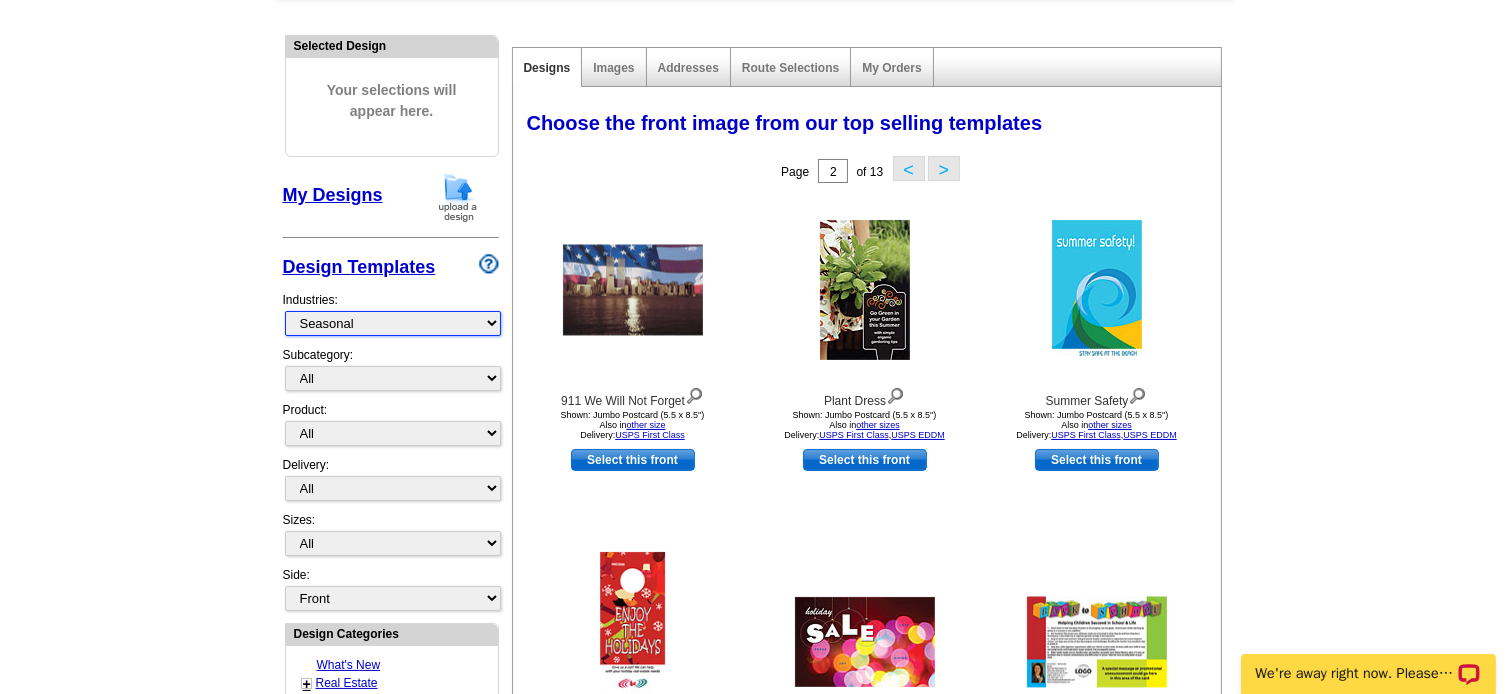 click on "What's New Real Estate Mortgage Insurance HVAC Dental Solar EDDM - NEW! Calendar Postcards Arts & Entertainment Assisted Living Automotive Beauty & Fitness Business Services Education, Camps & Childcare Financial Services Food & Beverage Healthcare Holiday Home Services Keep-in-Touch Legal Non-Profit Personal Projects Pets & Veterinarians Photo Cards Religion & Faith Retail Seasonal Sports & Recreation Sports Schedules Travel Greeting Cards All Postcards All Flyers & Brochures All Business Cards All Door Hangers All Greeting Cards" at bounding box center (393, 323) 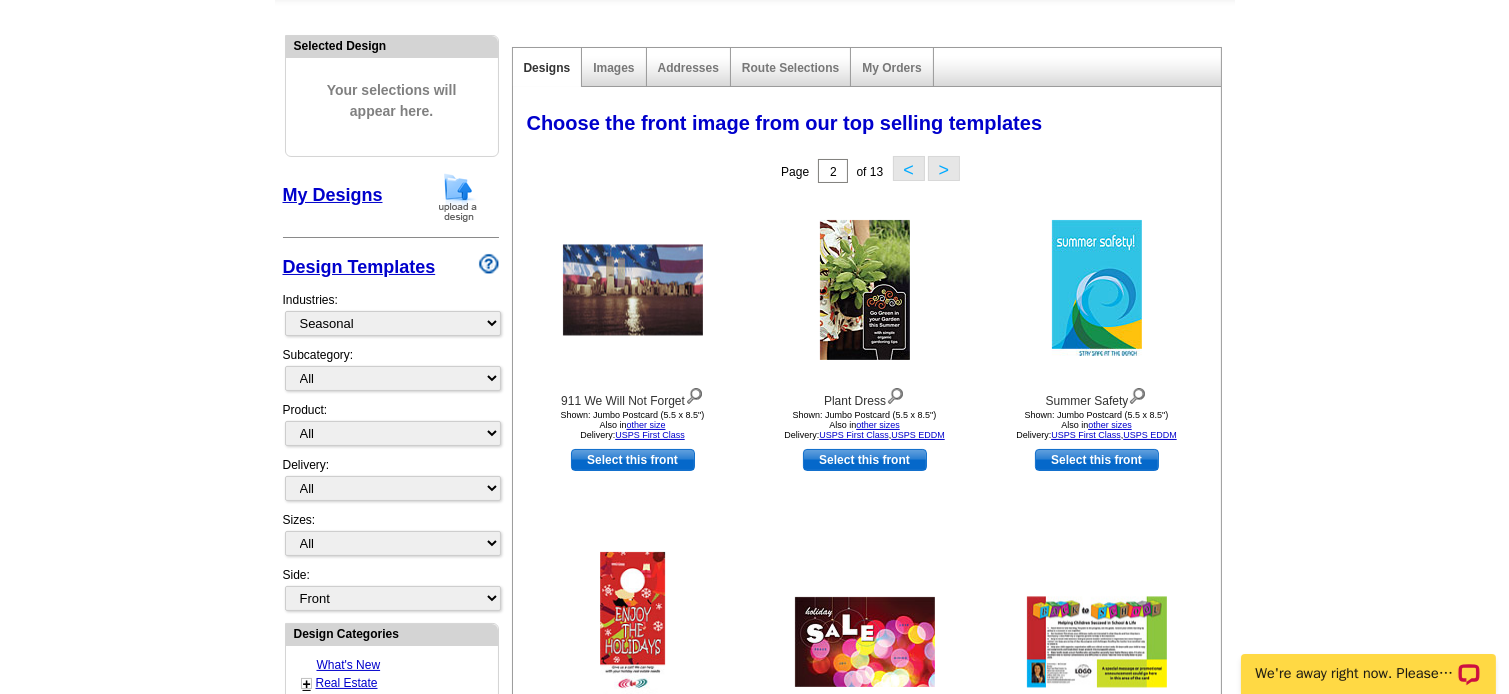 click on "Need Help? call 800-260-5887,  chat  with support, or have our designers make something custom just for you!
Got it, no need for the selection guide next time.
Show Results
Selected Design
Your selections will appear here.
My Designs
Design Templates
Industries:
What's New Real Estate Mortgage Insurance HVAC Dental Solar EDDM - NEW! Calendar Postcards Arts & Entertainment Assisted Living Automotive All" at bounding box center [754, 681] 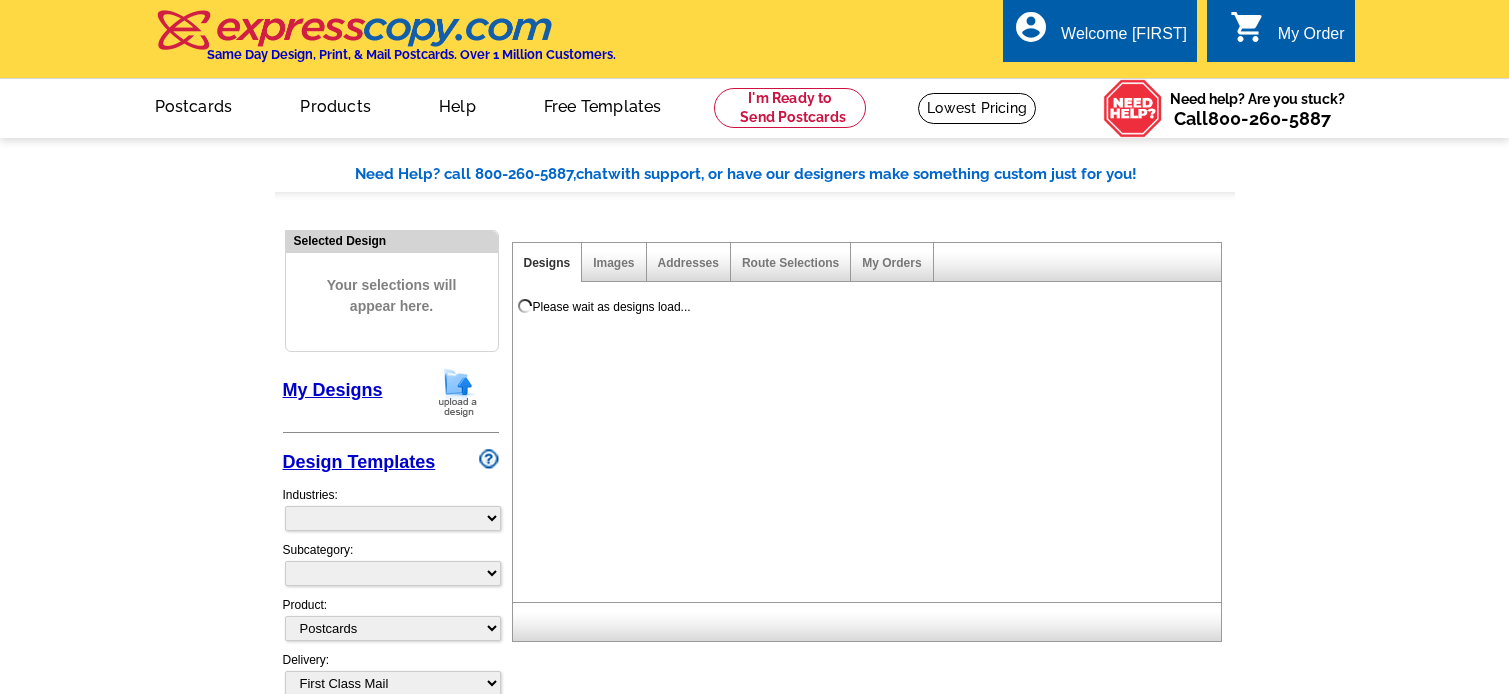 select 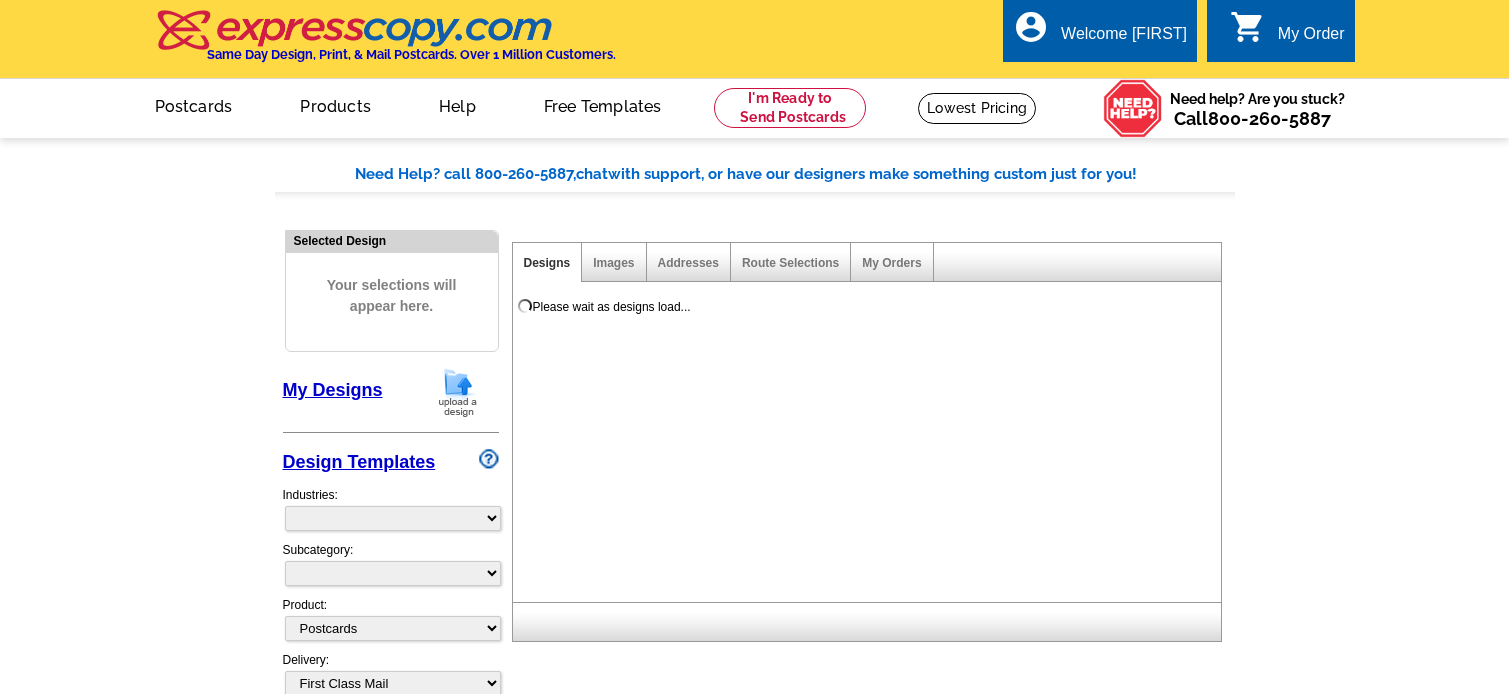 select on "1" 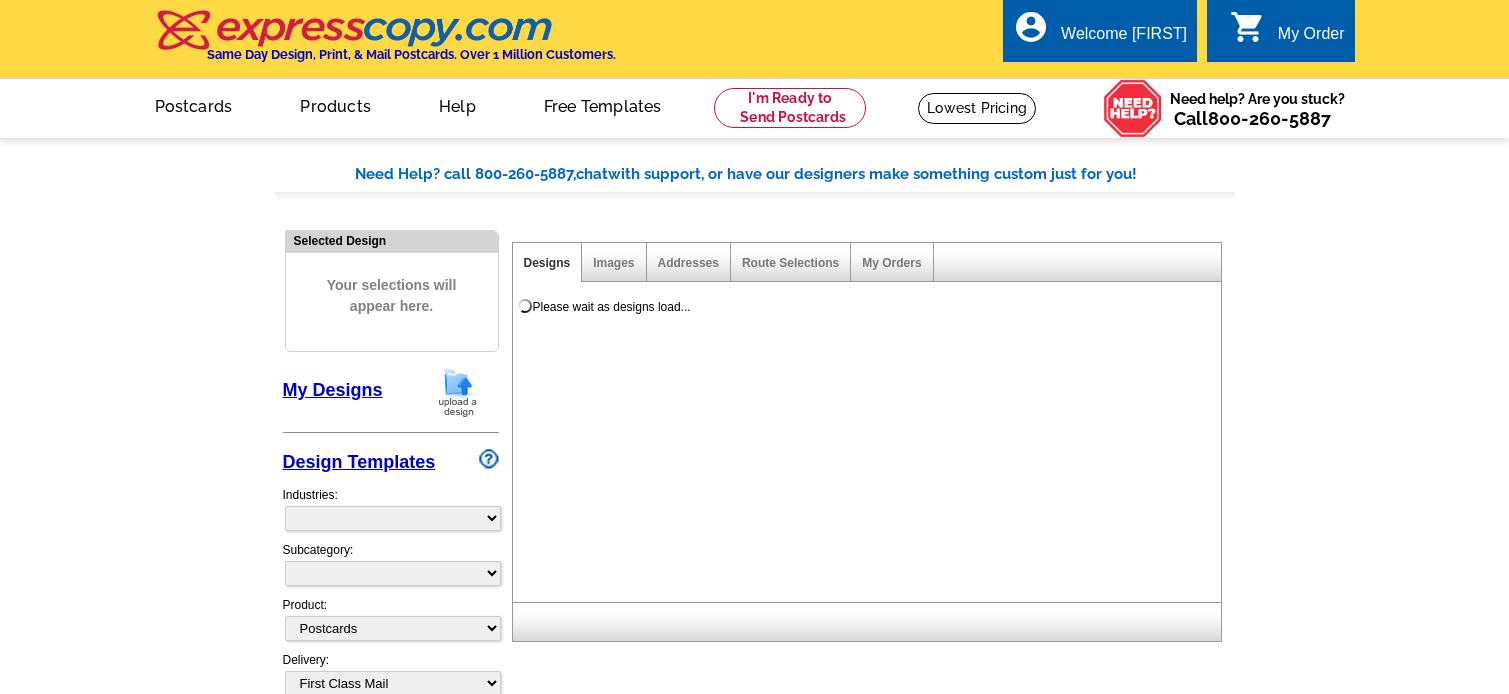 select on "1" 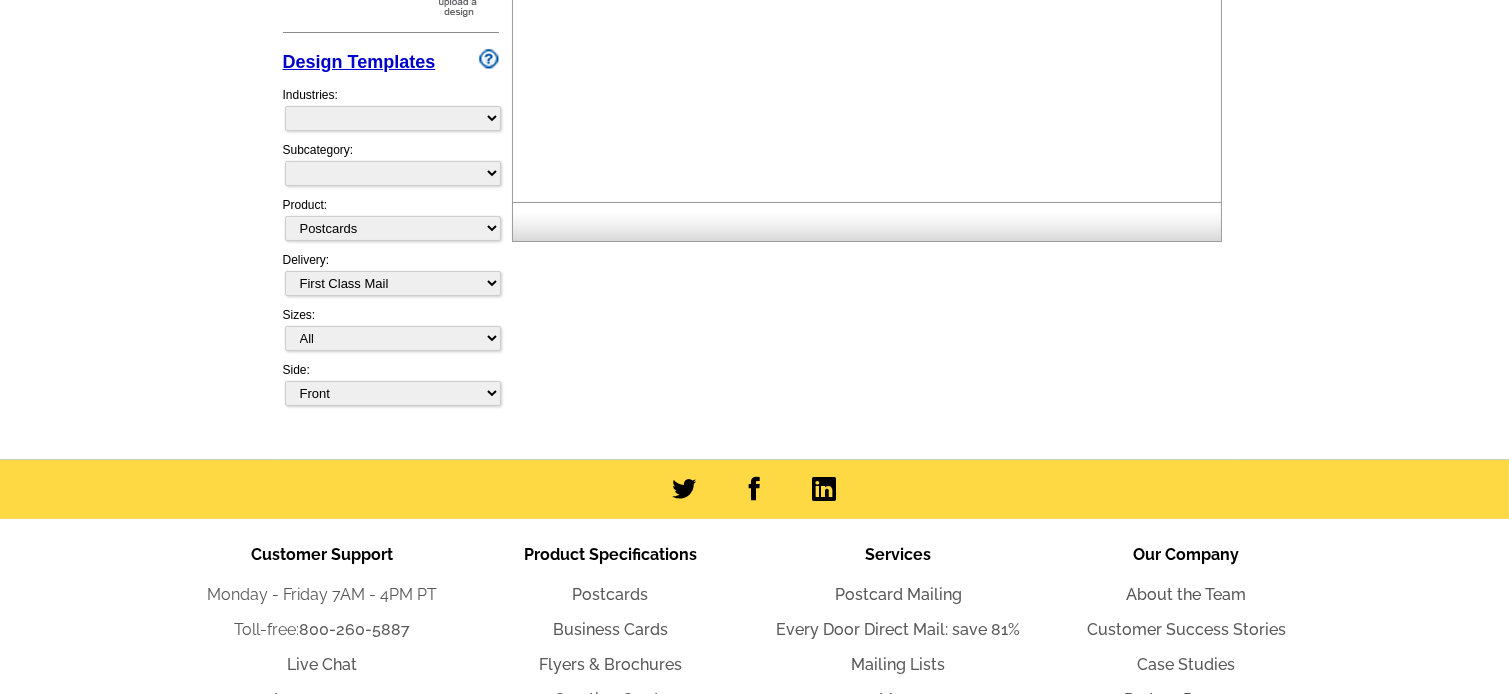 select on "785" 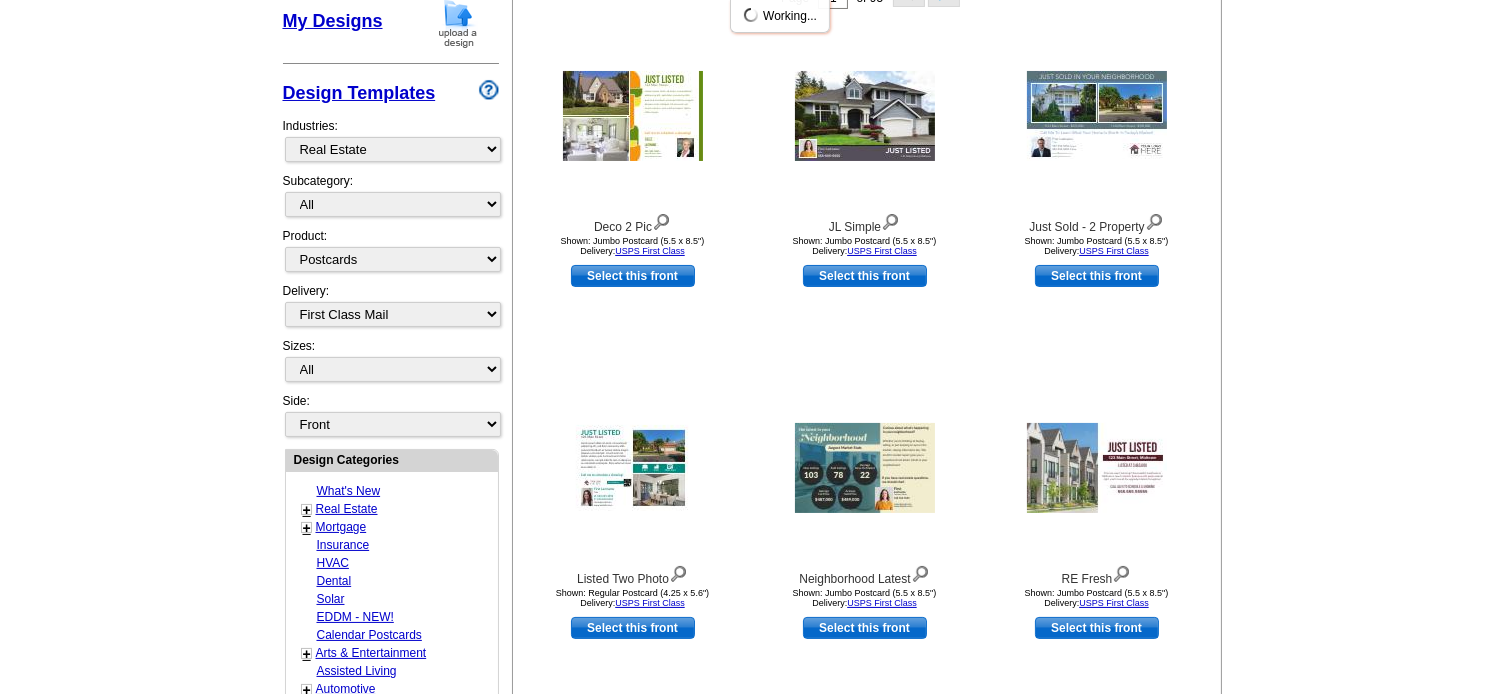 scroll, scrollTop: 331, scrollLeft: 0, axis: vertical 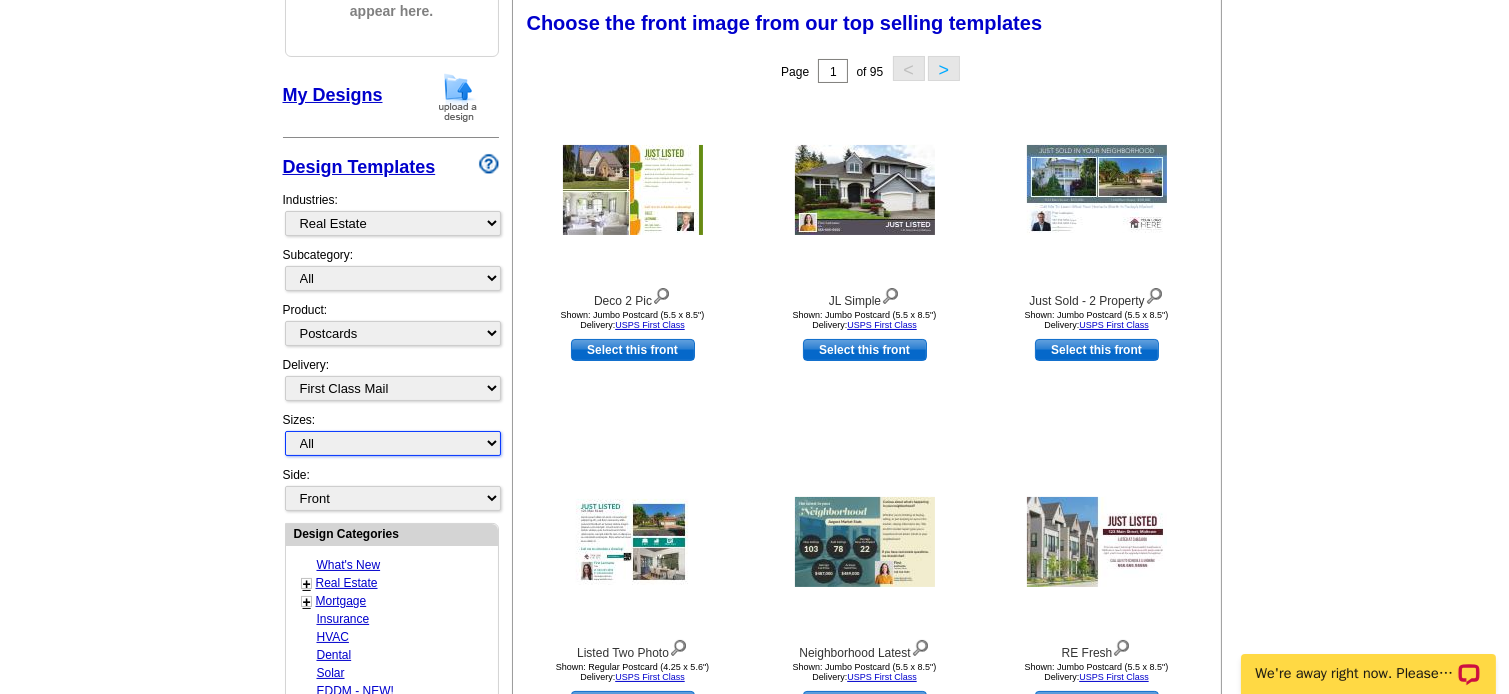click on "All Jumbo Postcard (5.5" x 8.5") Regular Postcard (4.25" x 5.6") Panoramic Postcard (5.75" x 11.25") Giant Postcard (8.5" x 11") EDDM Postcard (6.125" x 8.25") Business Card (3.5" x 2") Letter Flyer (8.5" x 11") Tabloid Flyer (11" x 17") Greeting Card (4.5" x 6") Greeting Card - Large (8.5" x 5.5") Door Hanger (4" x 11")" at bounding box center [393, 443] 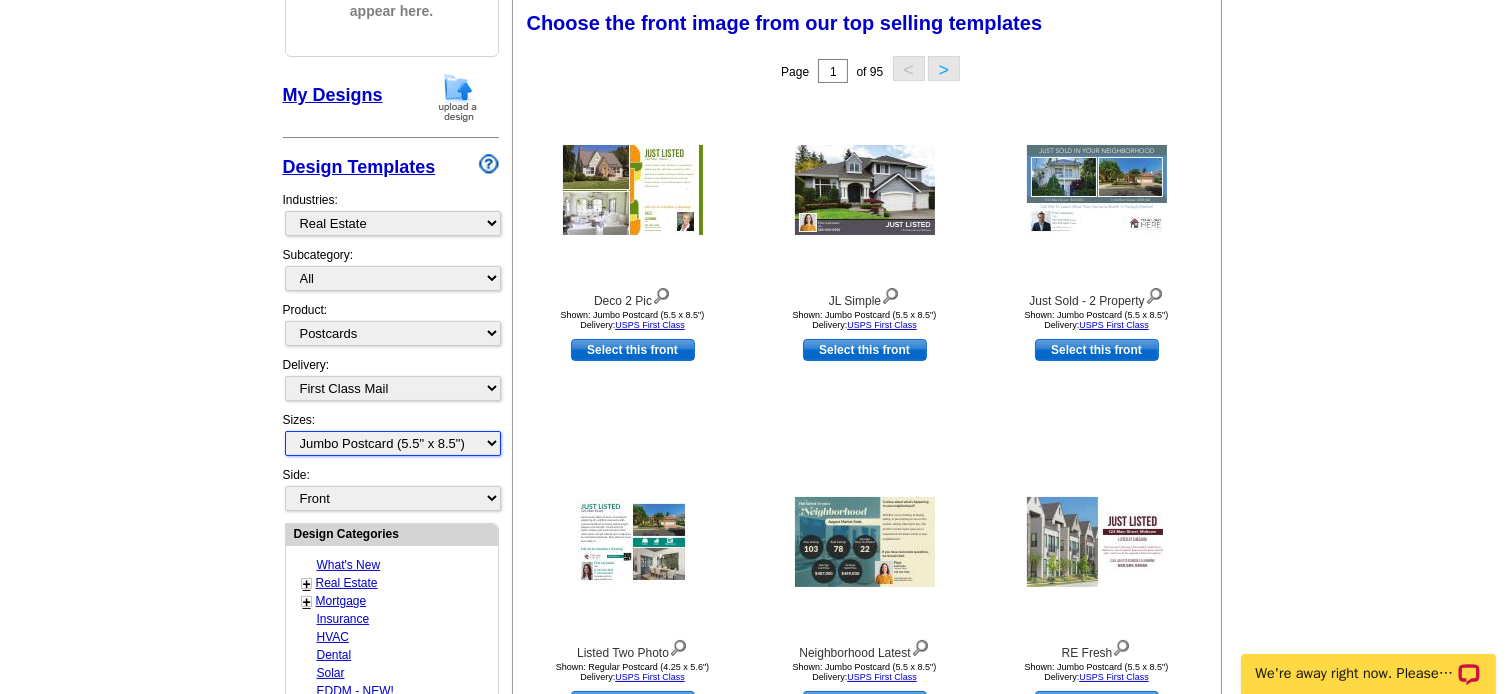 click on "All Jumbo Postcard (5.5" x 8.5") Regular Postcard (4.25" x 5.6") Panoramic Postcard (5.75" x 11.25") Giant Postcard (8.5" x 11") EDDM Postcard (6.125" x 8.25") Business Card (3.5" x 2") Letter Flyer (8.5" x 11") Tabloid Flyer (11" x 17") Greeting Card (4.5" x 6") Greeting Card - Large (8.5" x 5.5") Door Hanger (4" x 11")" at bounding box center [393, 443] 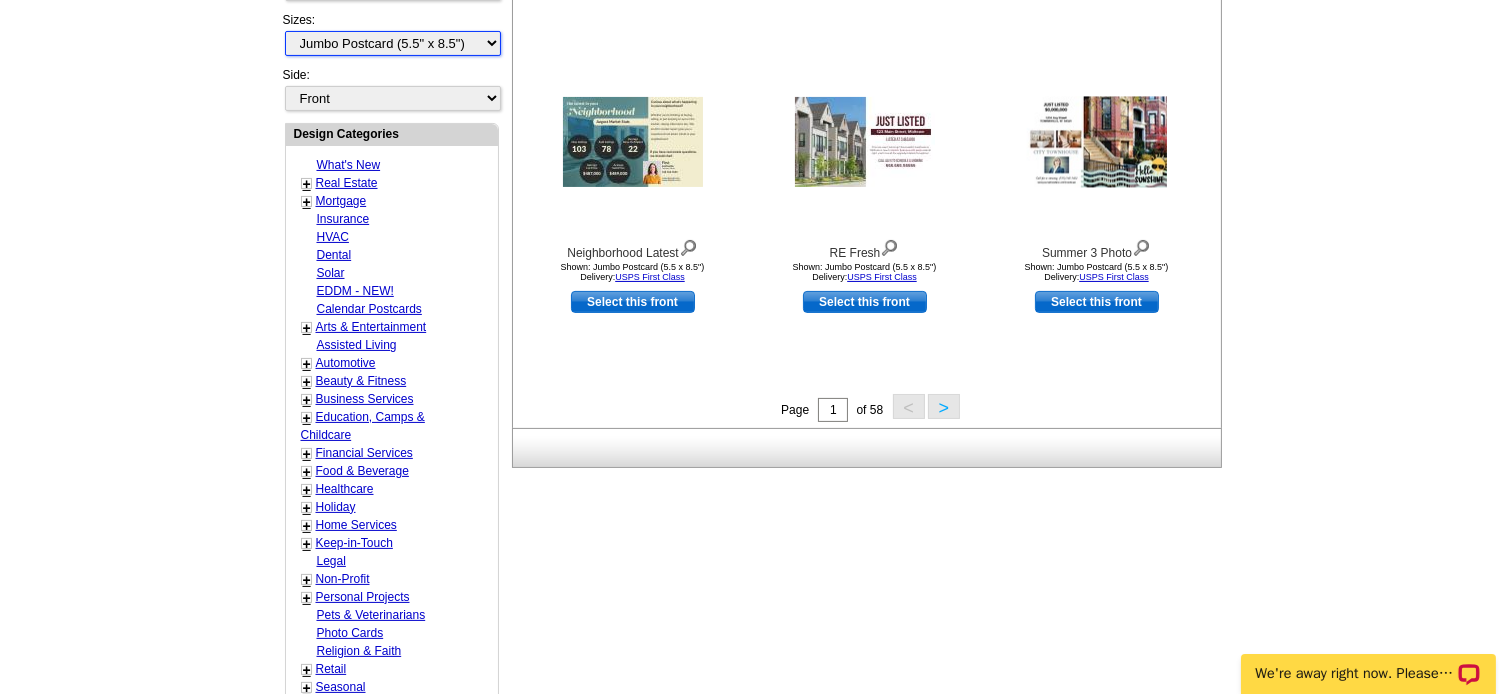 scroll, scrollTop: 795, scrollLeft: 0, axis: vertical 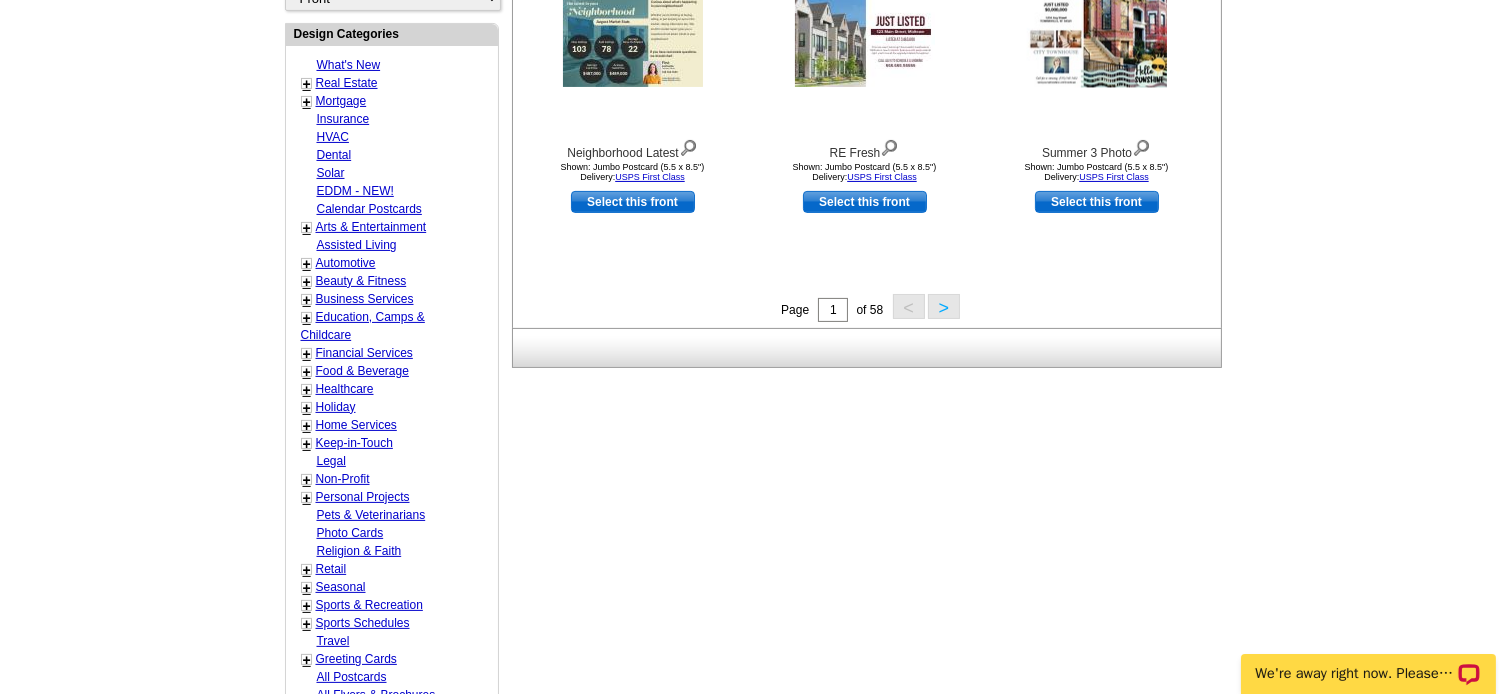 click on "Seasonal" at bounding box center (341, 587) 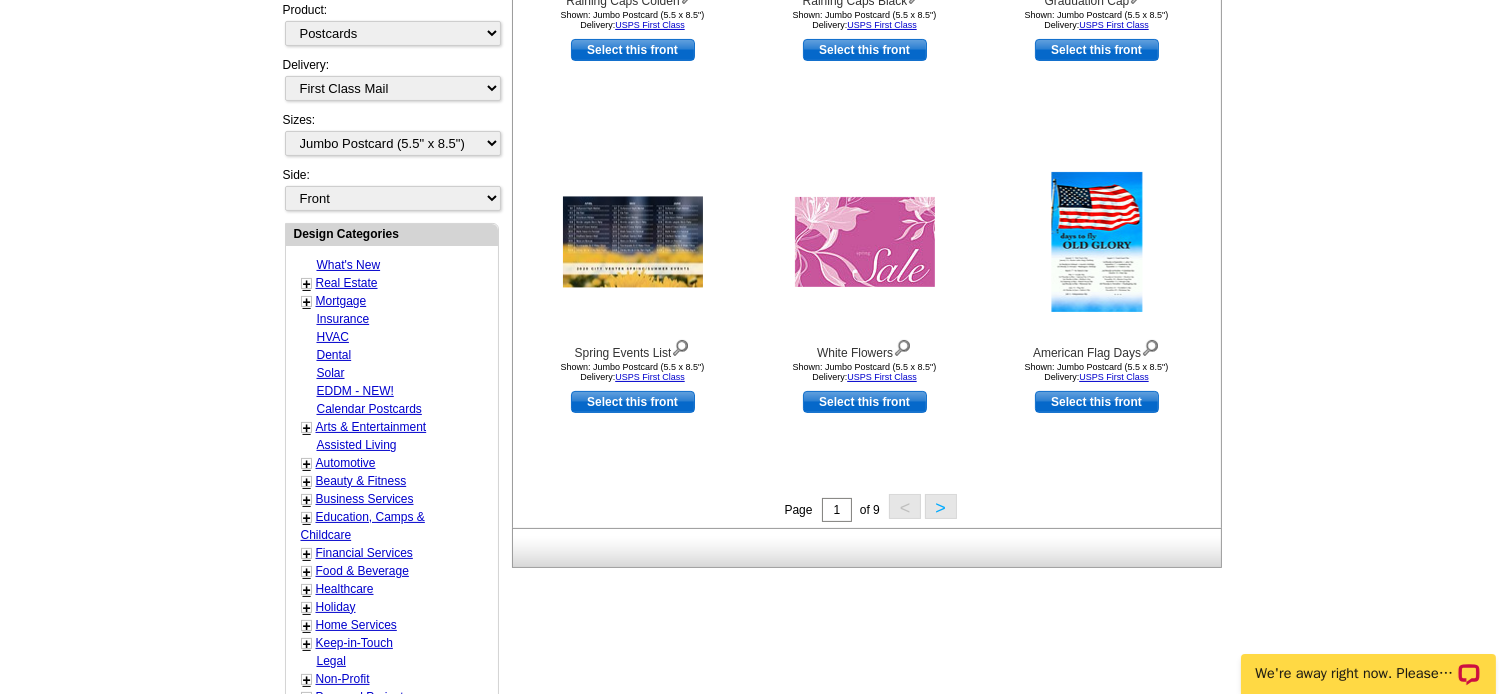 scroll, scrollTop: 895, scrollLeft: 0, axis: vertical 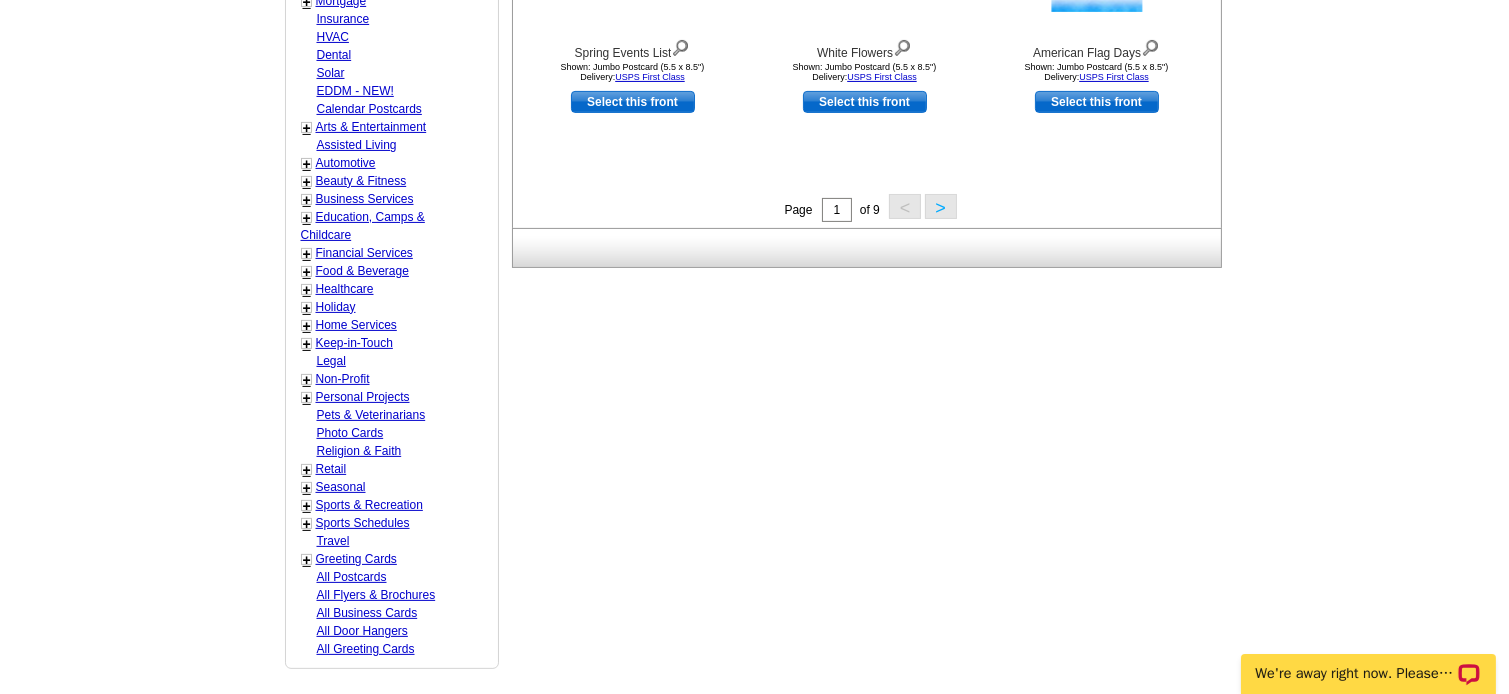 click on "All Postcards" at bounding box center (352, 577) 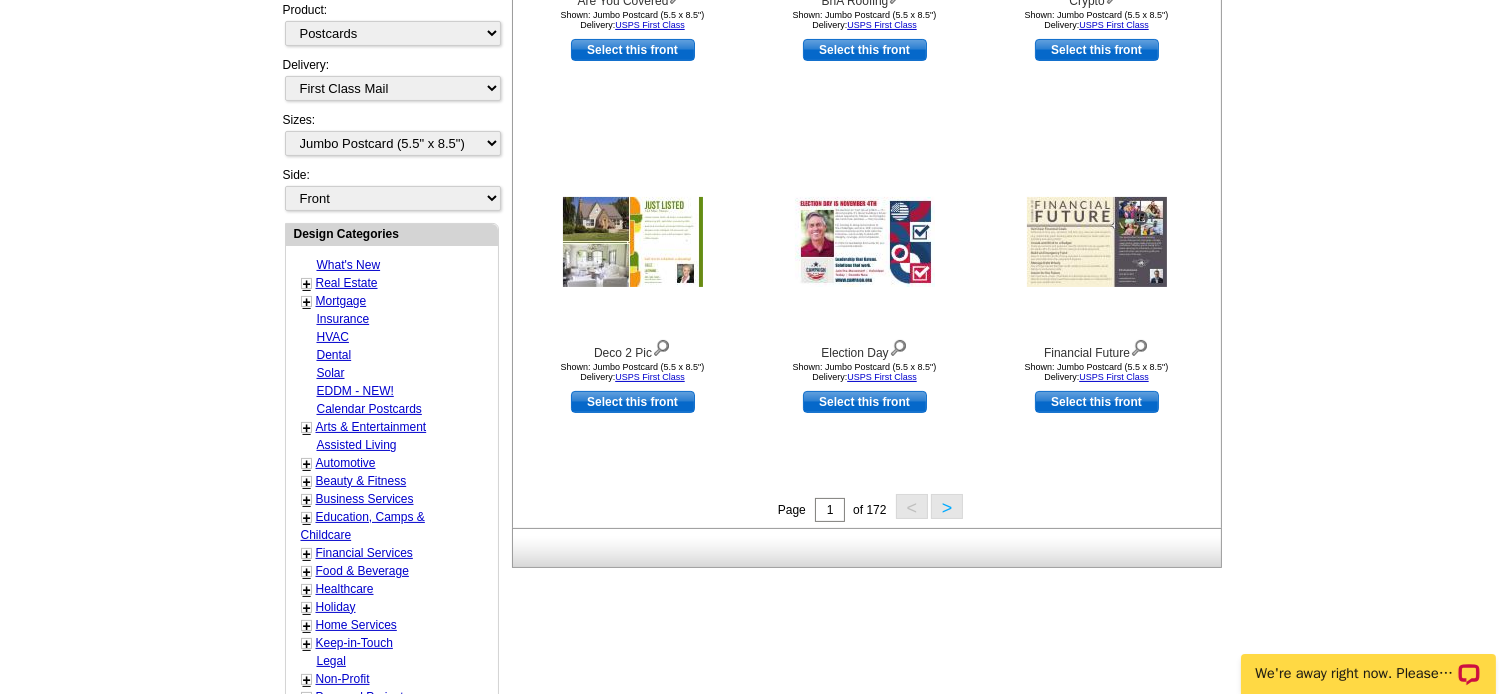 scroll, scrollTop: 795, scrollLeft: 0, axis: vertical 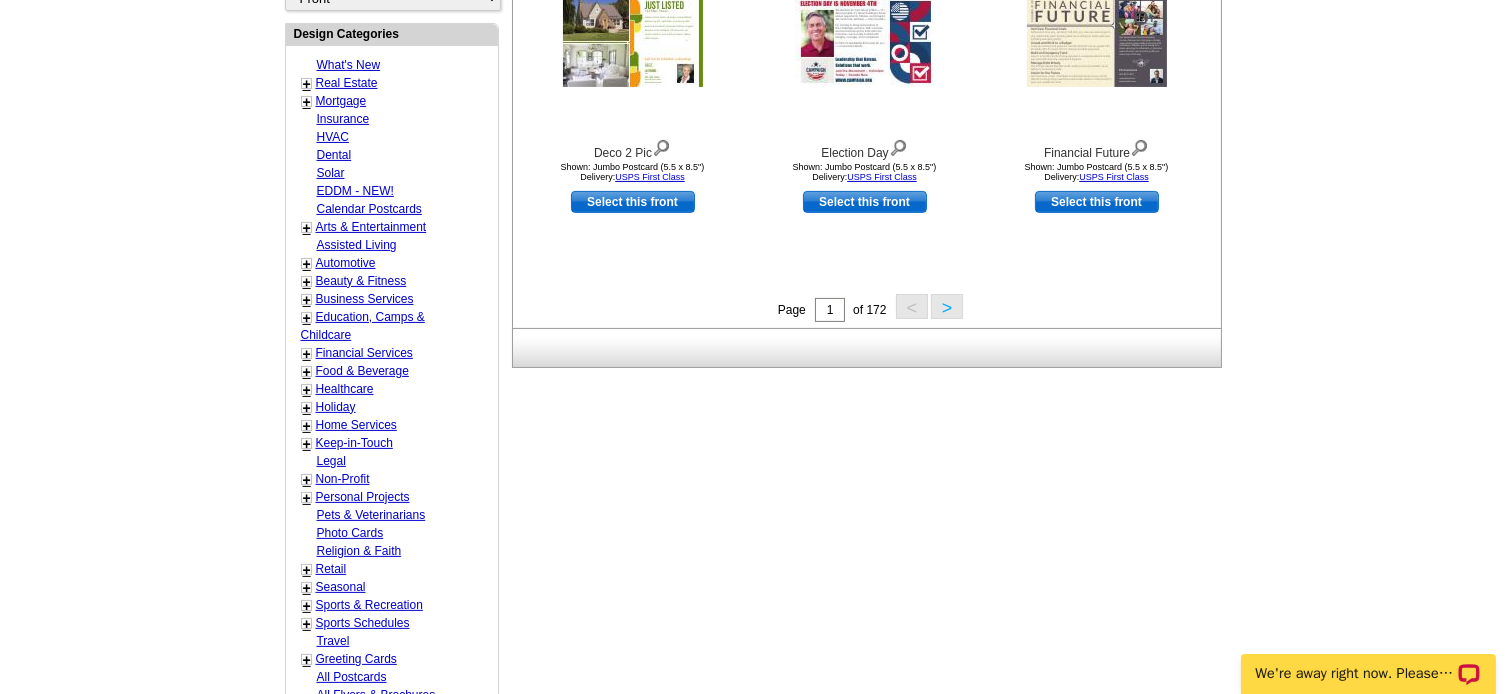 click on ">" at bounding box center (947, 306) 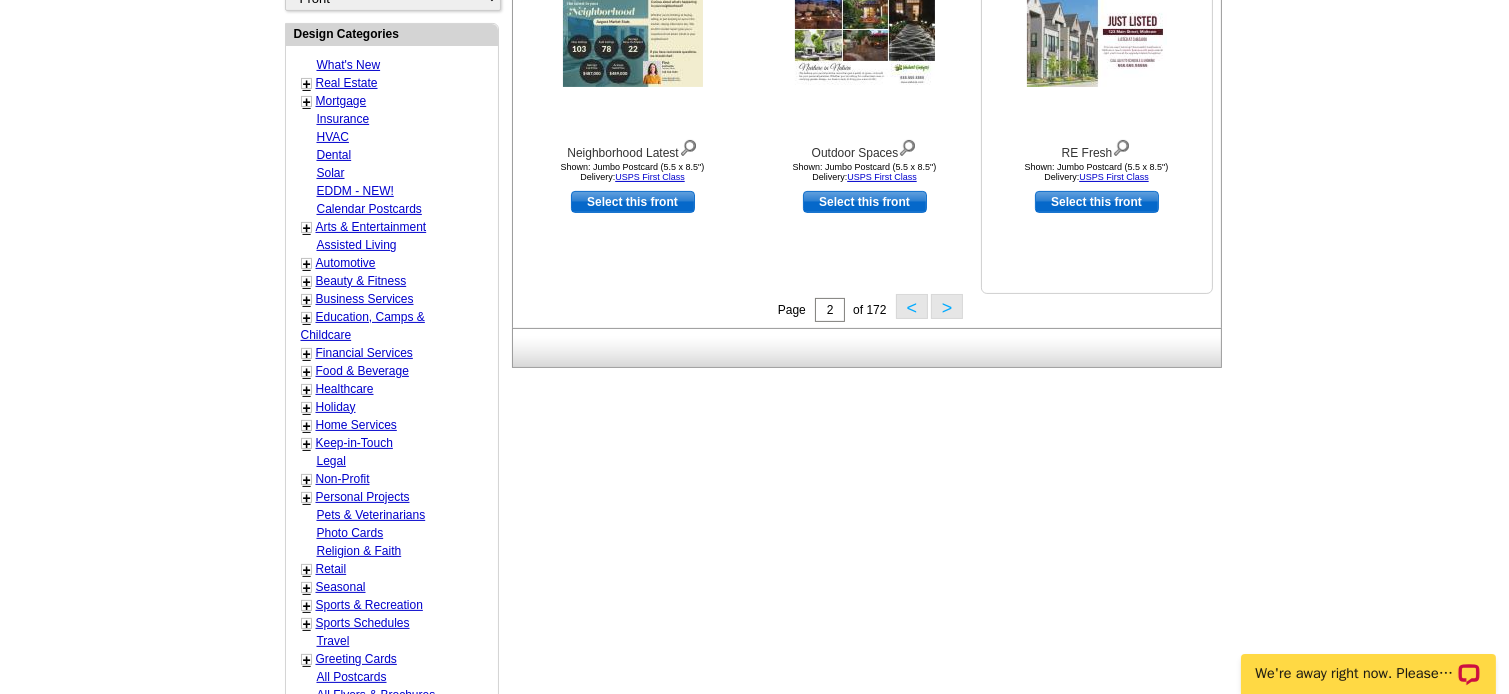 scroll, scrollTop: 895, scrollLeft: 0, axis: vertical 